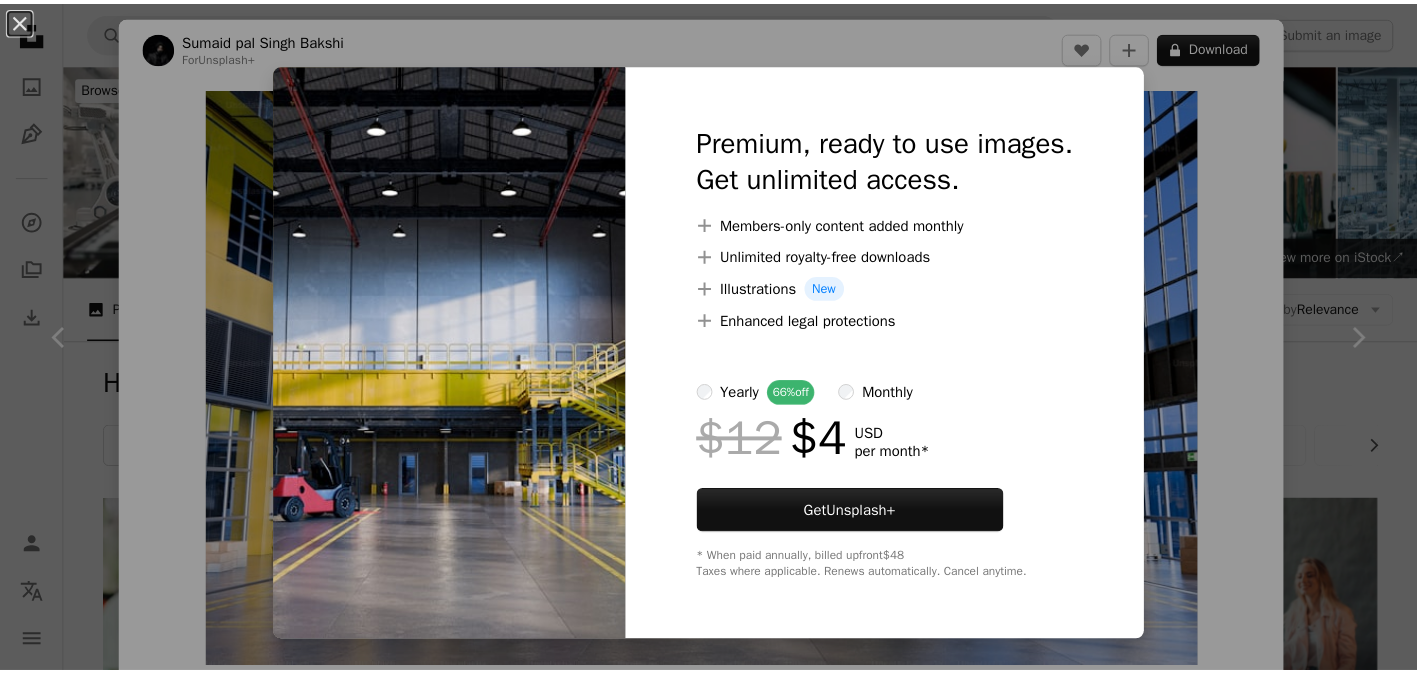 scroll, scrollTop: 1657, scrollLeft: 0, axis: vertical 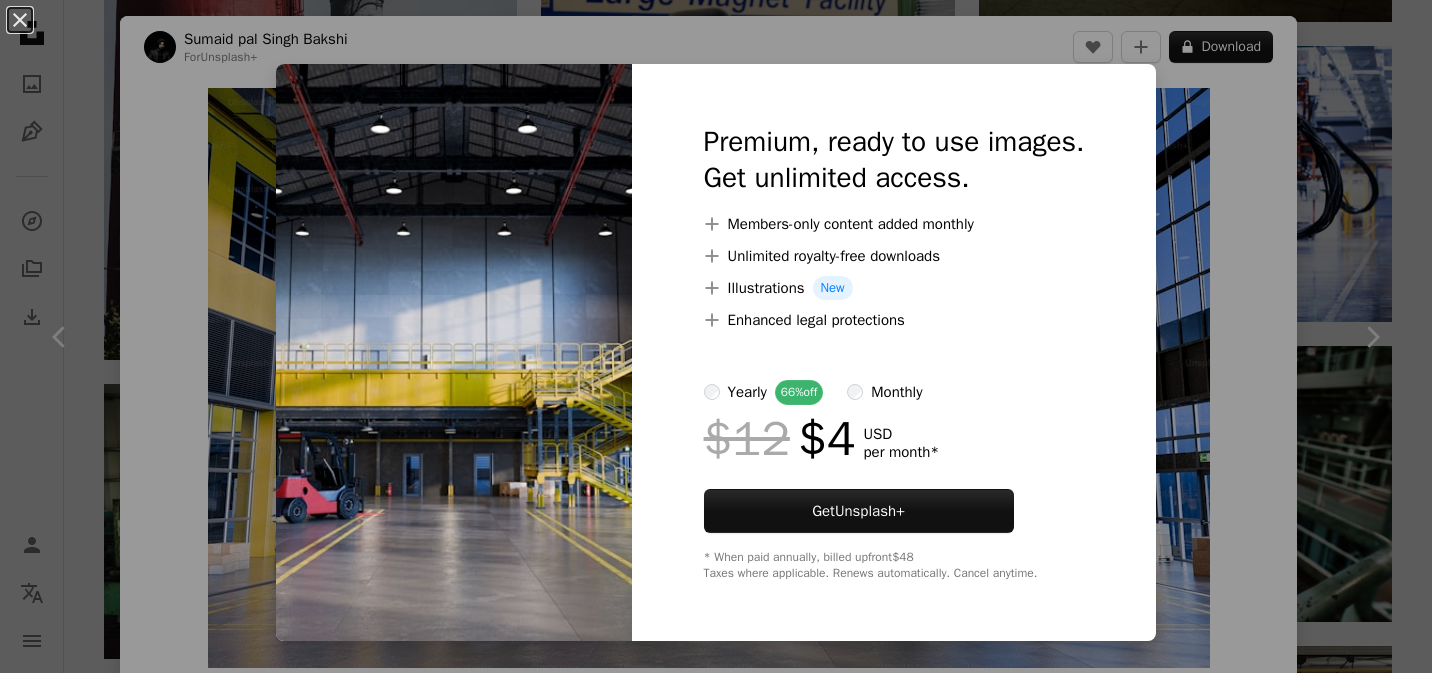 click on "An X shape Premium, ready to use images. Get unlimited access. A plus sign Members-only content added monthly A plus sign Unlimited royalty-free downloads A plus sign Illustrations  New A plus sign Enhanced legal protections yearly 66%  off monthly $12   $4 USD per month * Get  Unsplash+ * When paid annually, billed upfront  $48 Taxes where applicable. Renews automatically. Cancel anytime." at bounding box center (716, 336) 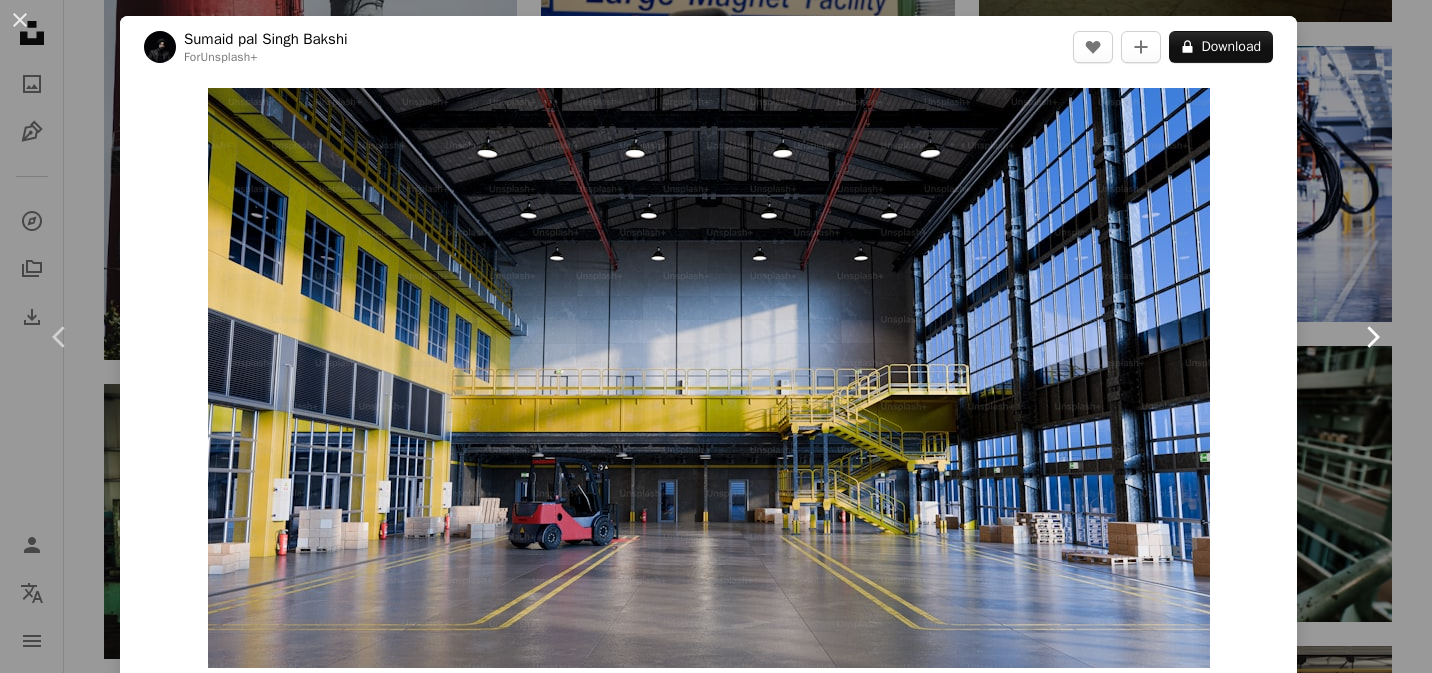 click on "Chevron right" at bounding box center (1372, 337) 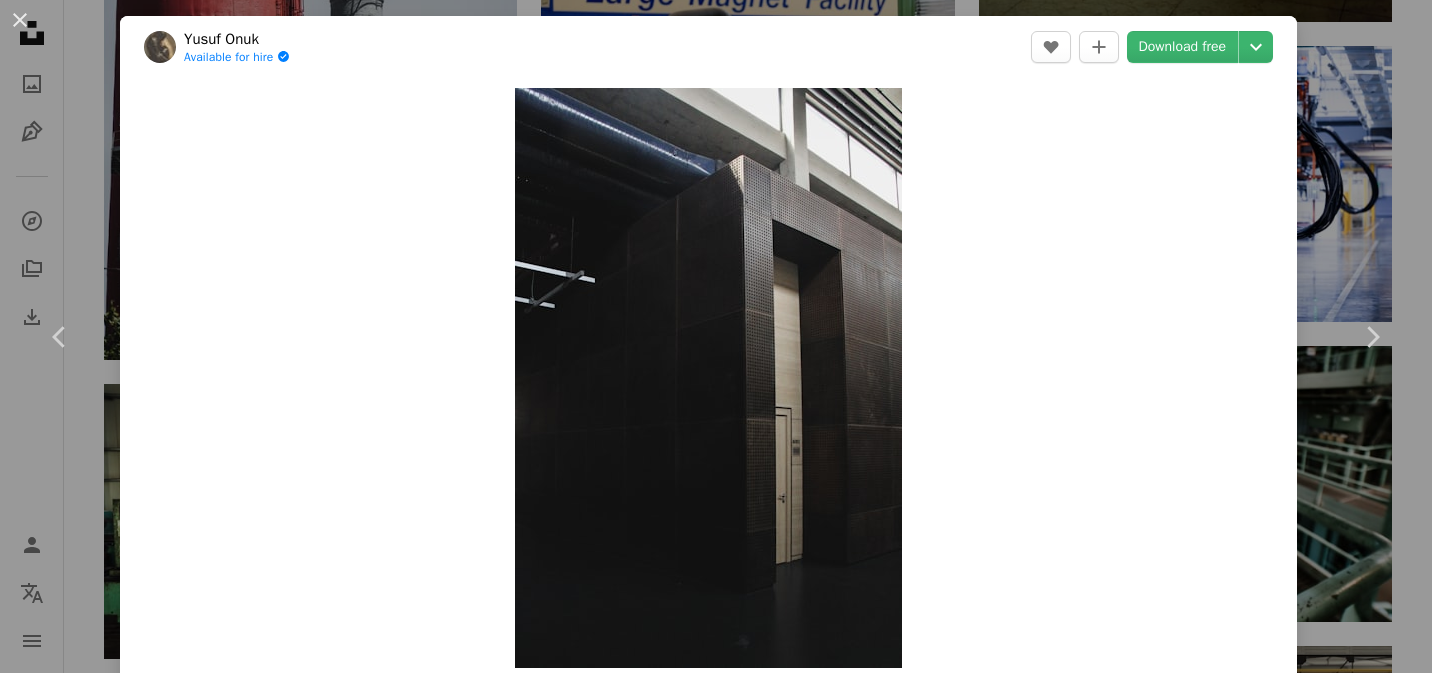 click on "An X shape Chevron left Chevron right [FIRST] [LAST] Available for hire A checkmark inside of a circle A heart A plus sign Download free Chevron down Zoom in Views 55,515 Downloads 382 A forward-right arrow Share Info icon Info More Actions A map marker Barbaros, [UNIVERSITY NAME] Sokak, Kocasinan/[CITY], [COUNTRY] Calendar outlined Published on  November 2, 2021 Camera Canon, EOS 600D Safety Free to use under the  Unsplash License building dark construction design university factory steel modern architecture architecture design archicture steel structure hi tech interiordesign city architecture grey urban lighting office building town HD Wallpapers Browse premium related images on iStock  |  Save 20% with code UNSPLASH20 View more on iStock  ↗ Related images A heart A plus sign [FIRST] [LAST] Arrow pointing down A heart A plus sign [FIRST] [LAST] Arrow pointing down A heart A plus sign [FIRST] [LAST] Available for hire A checkmark inside of a circle Arrow pointing down A heart A plus sign [FIRST] [LAST]" at bounding box center [716, 336] 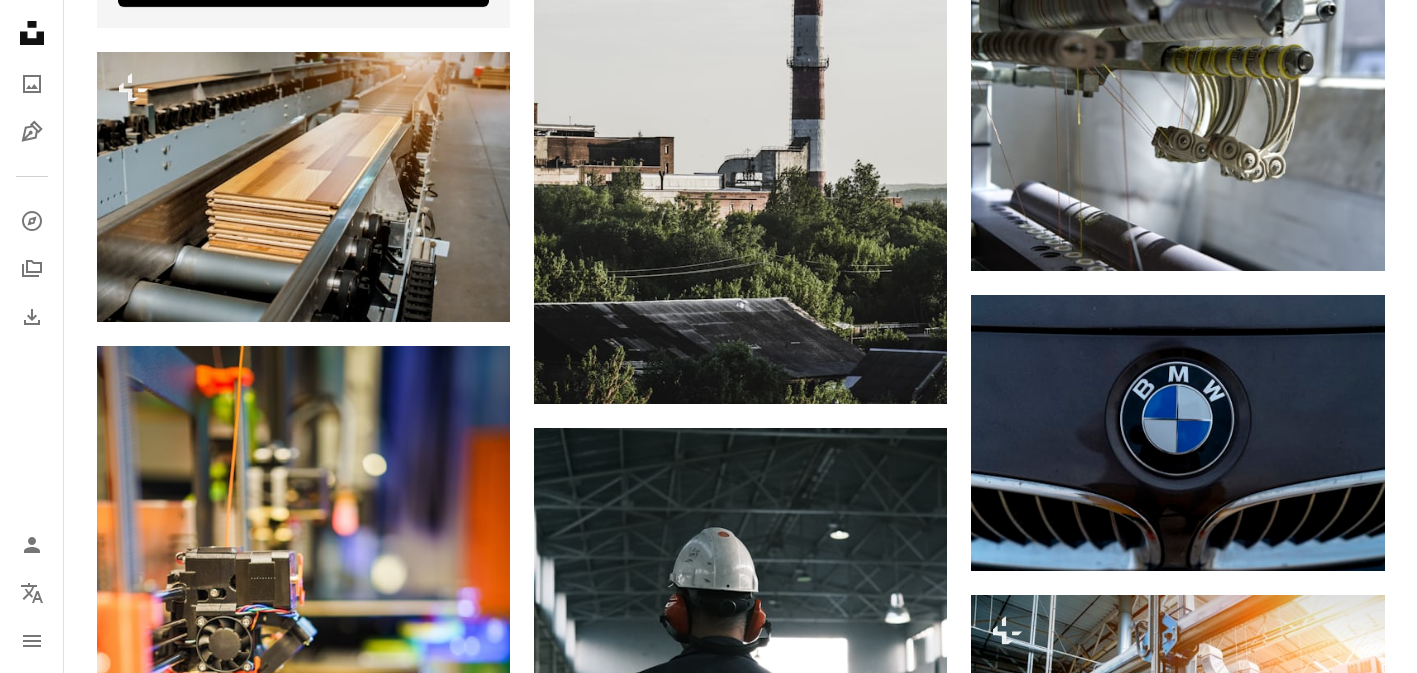 scroll, scrollTop: 5281, scrollLeft: 0, axis: vertical 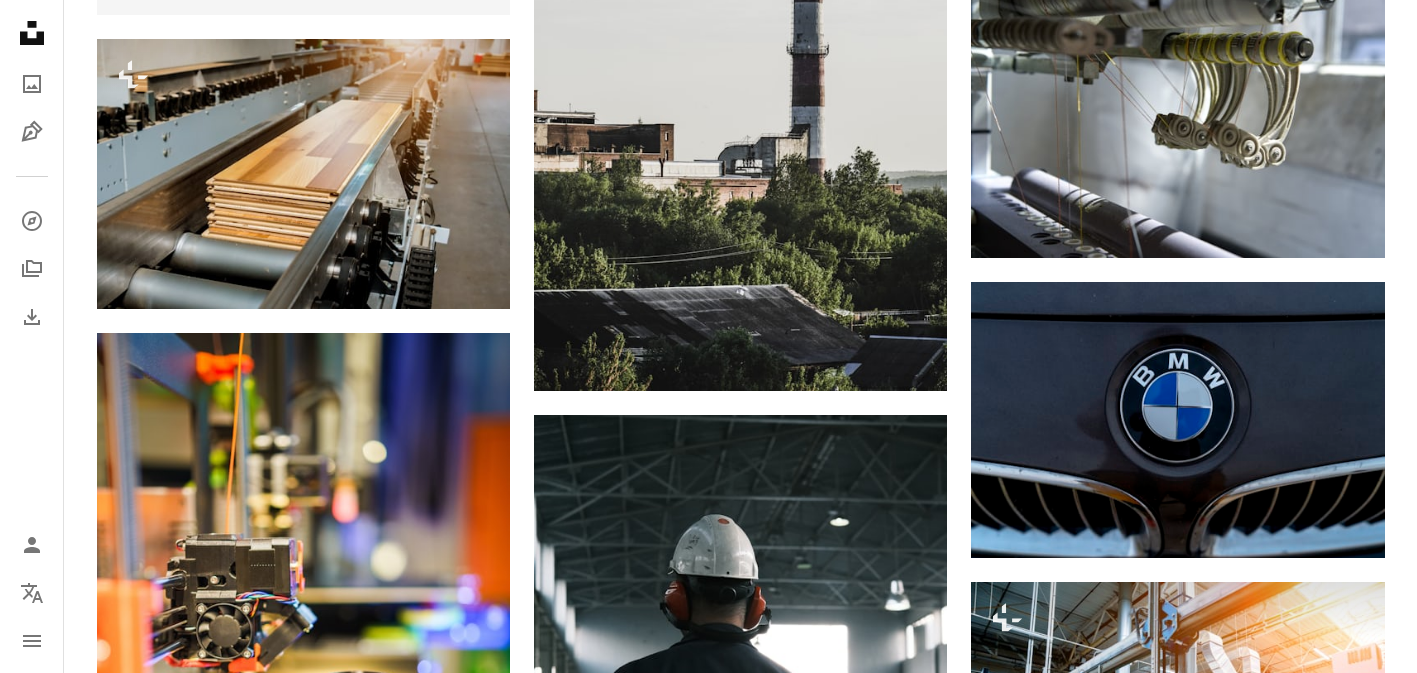 click on "Arrow pointing down" 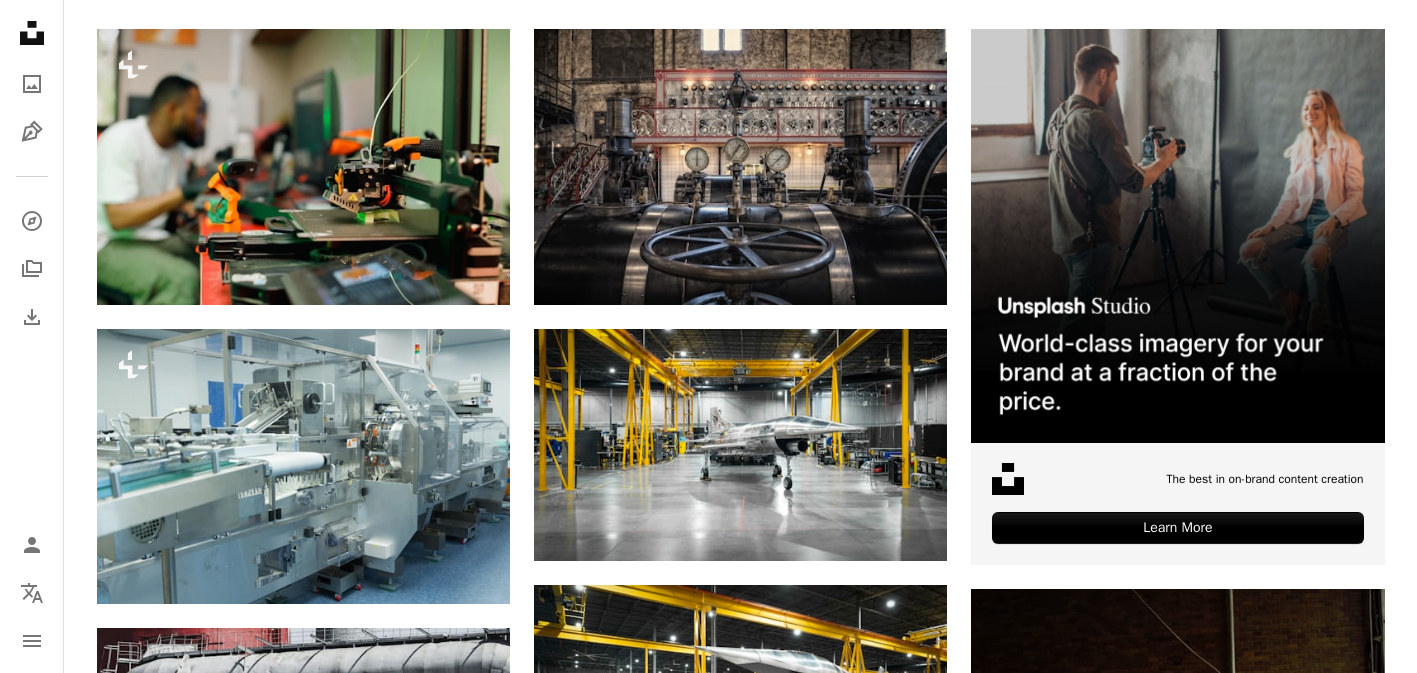 scroll, scrollTop: 0, scrollLeft: 0, axis: both 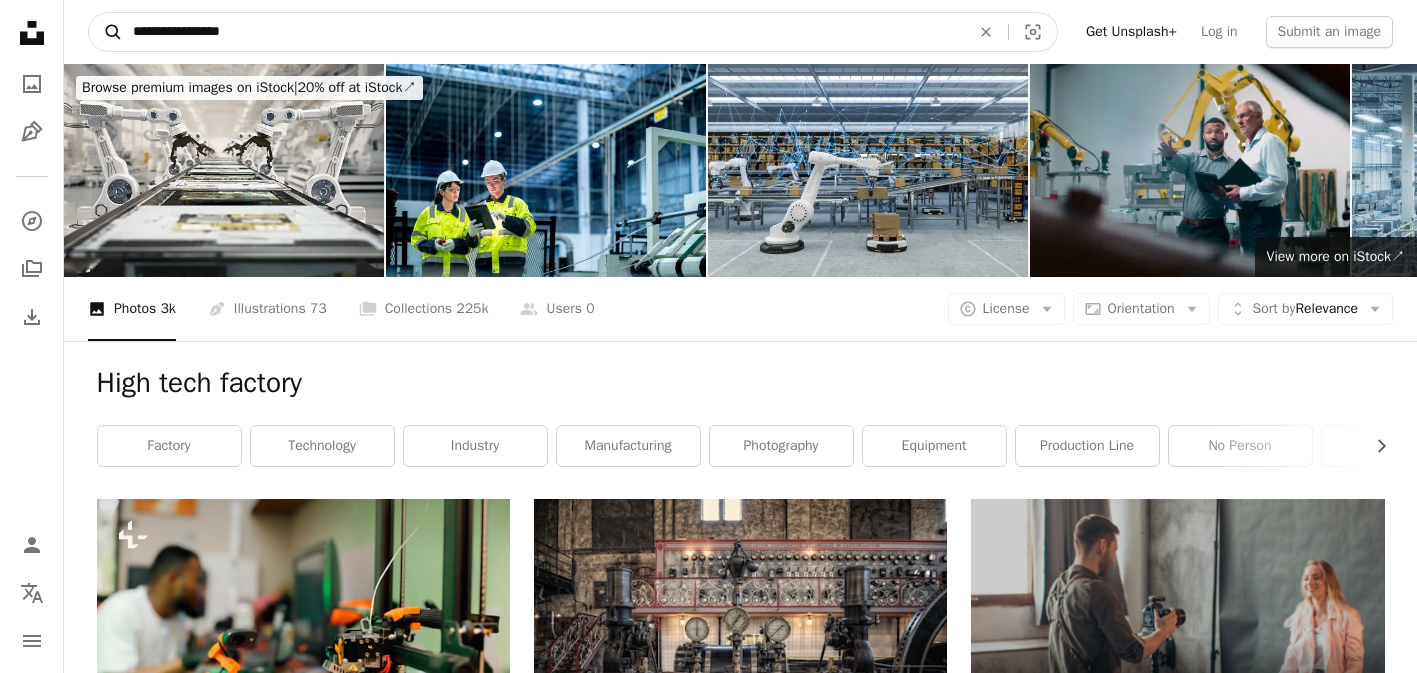 drag, startPoint x: 230, startPoint y: 33, endPoint x: 94, endPoint y: 24, distance: 136.29747 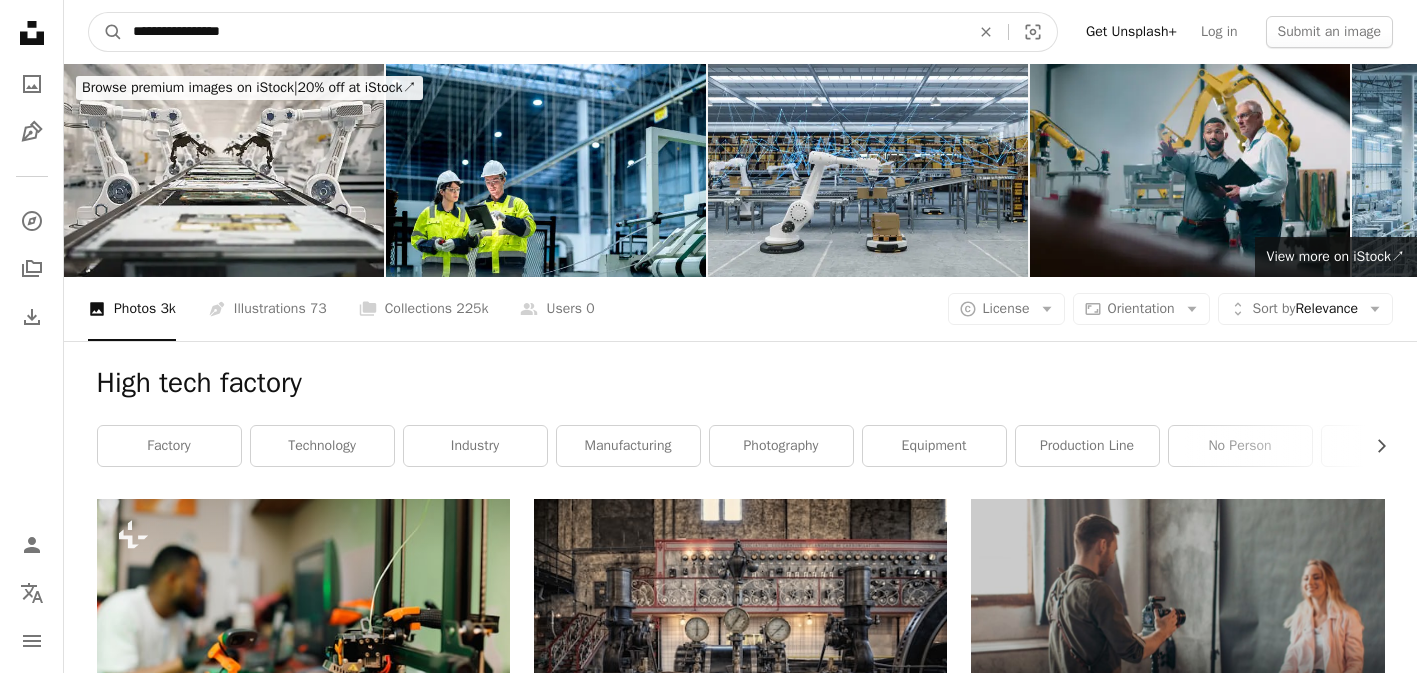 paste on "********" 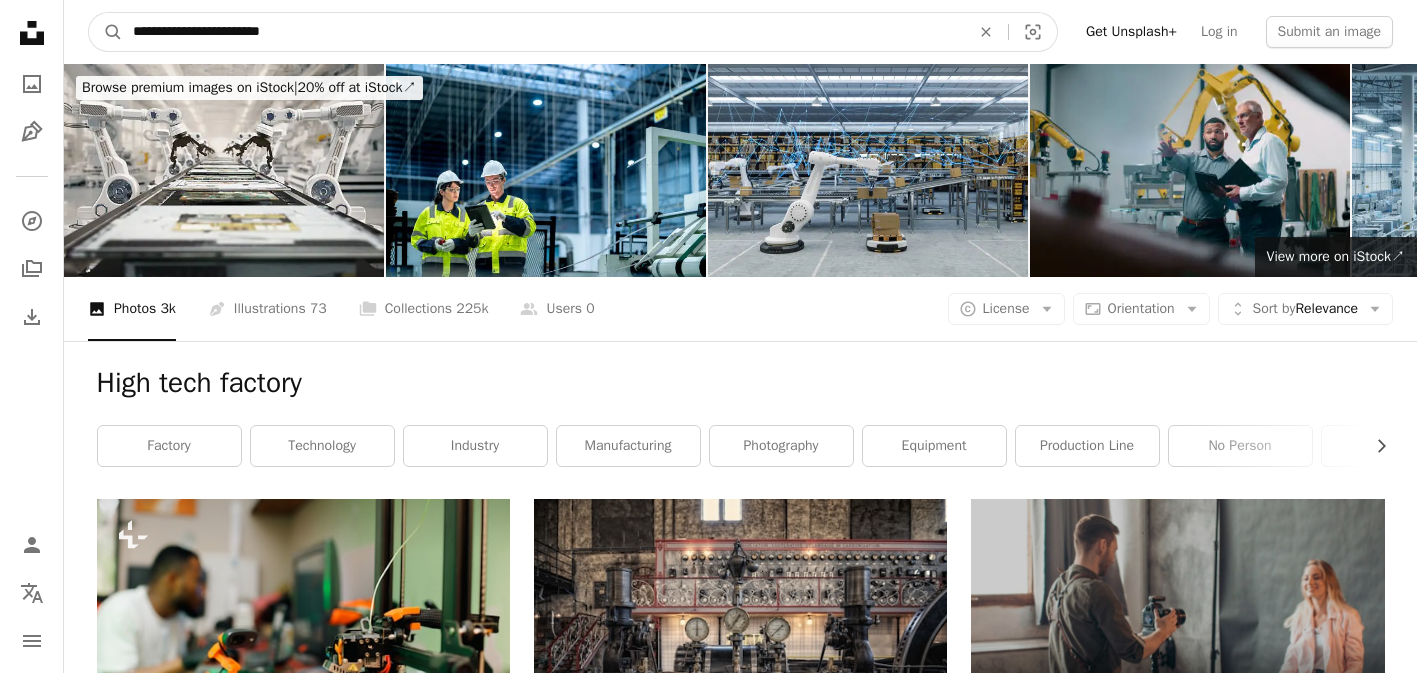 type on "**********" 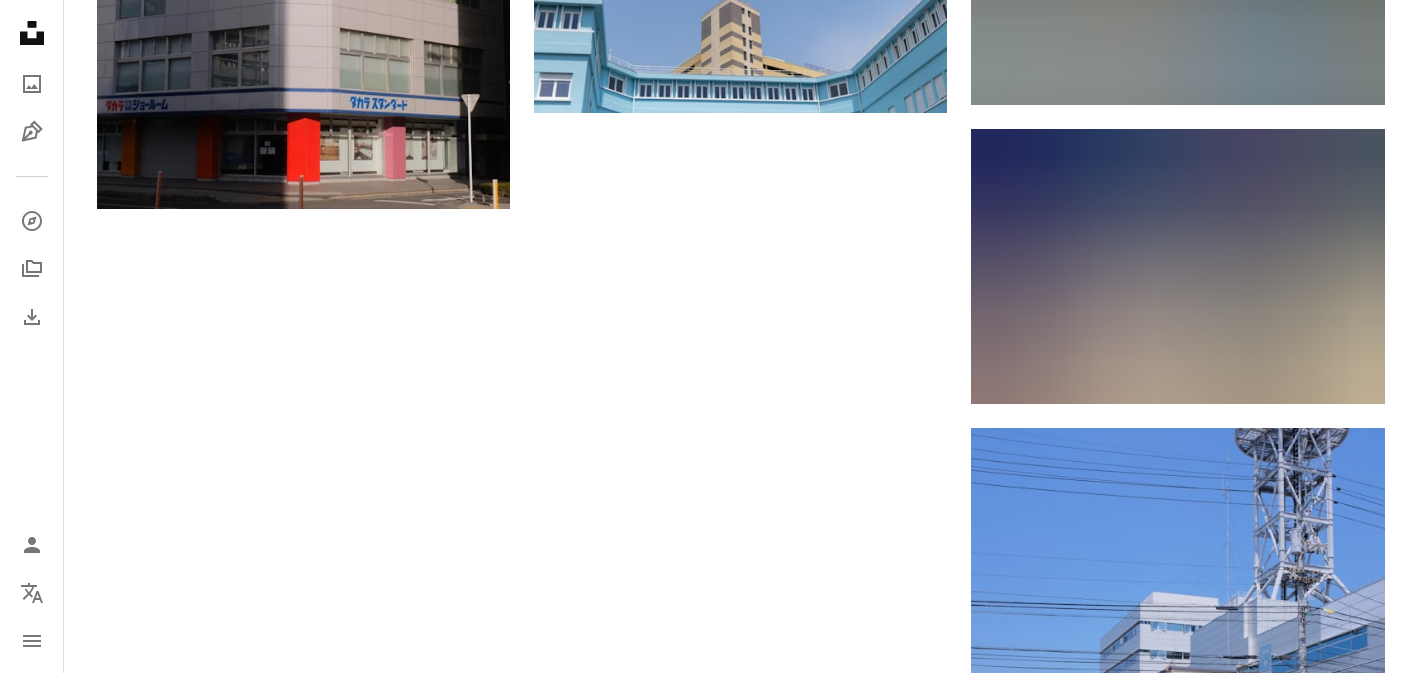 scroll, scrollTop: 2802, scrollLeft: 0, axis: vertical 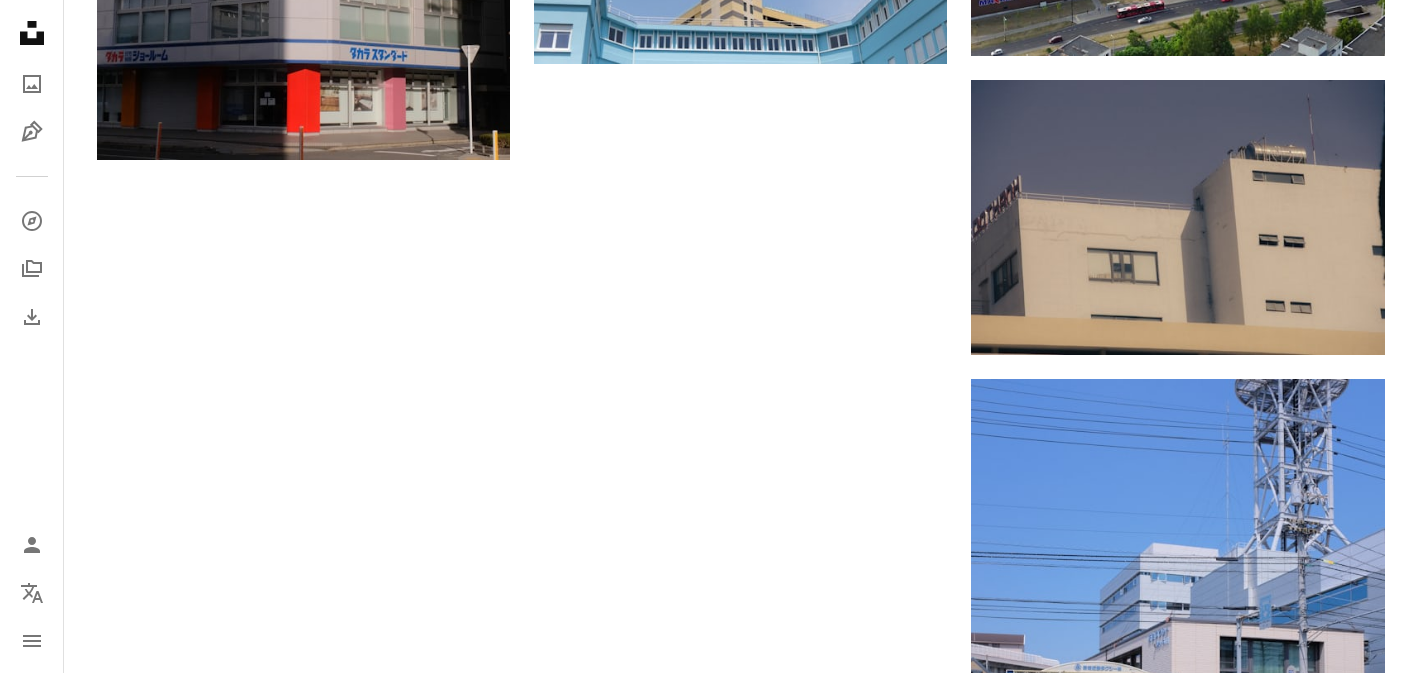 click on "Load more" at bounding box center (741, 1079) 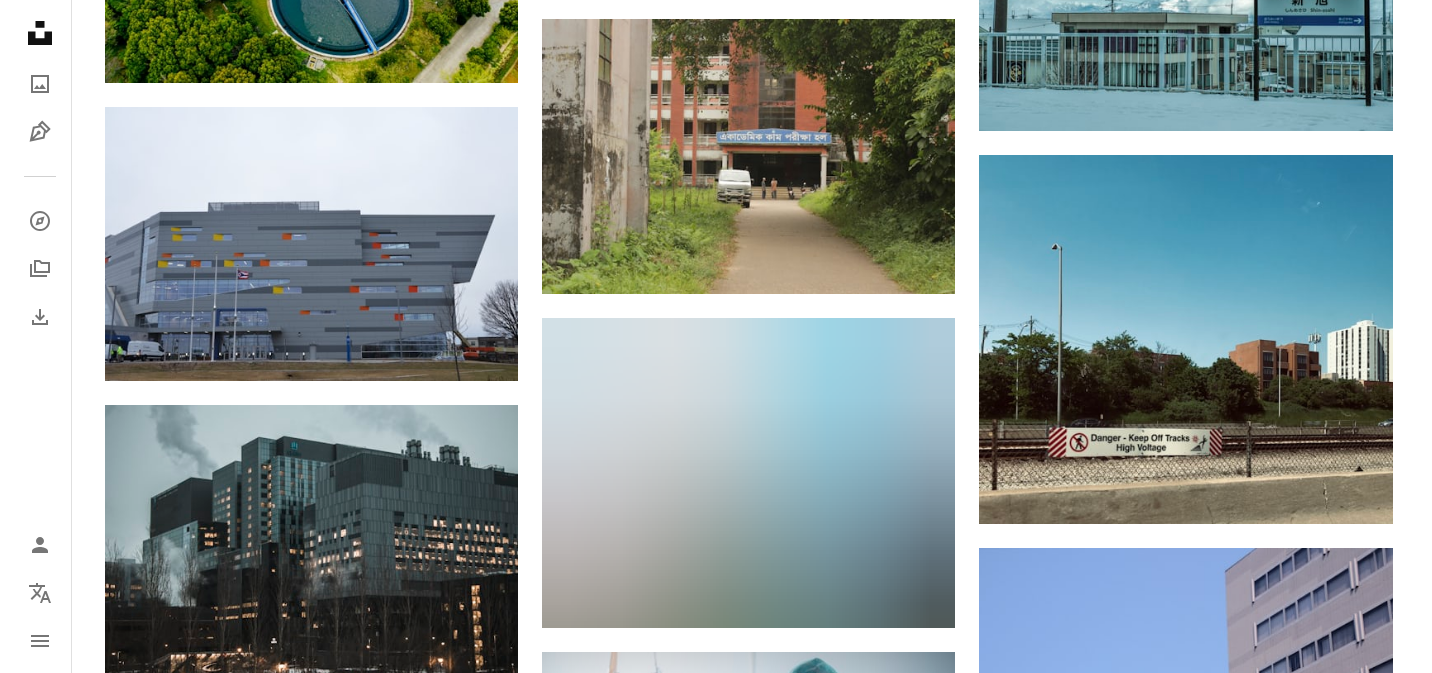scroll, scrollTop: 6235, scrollLeft: 0, axis: vertical 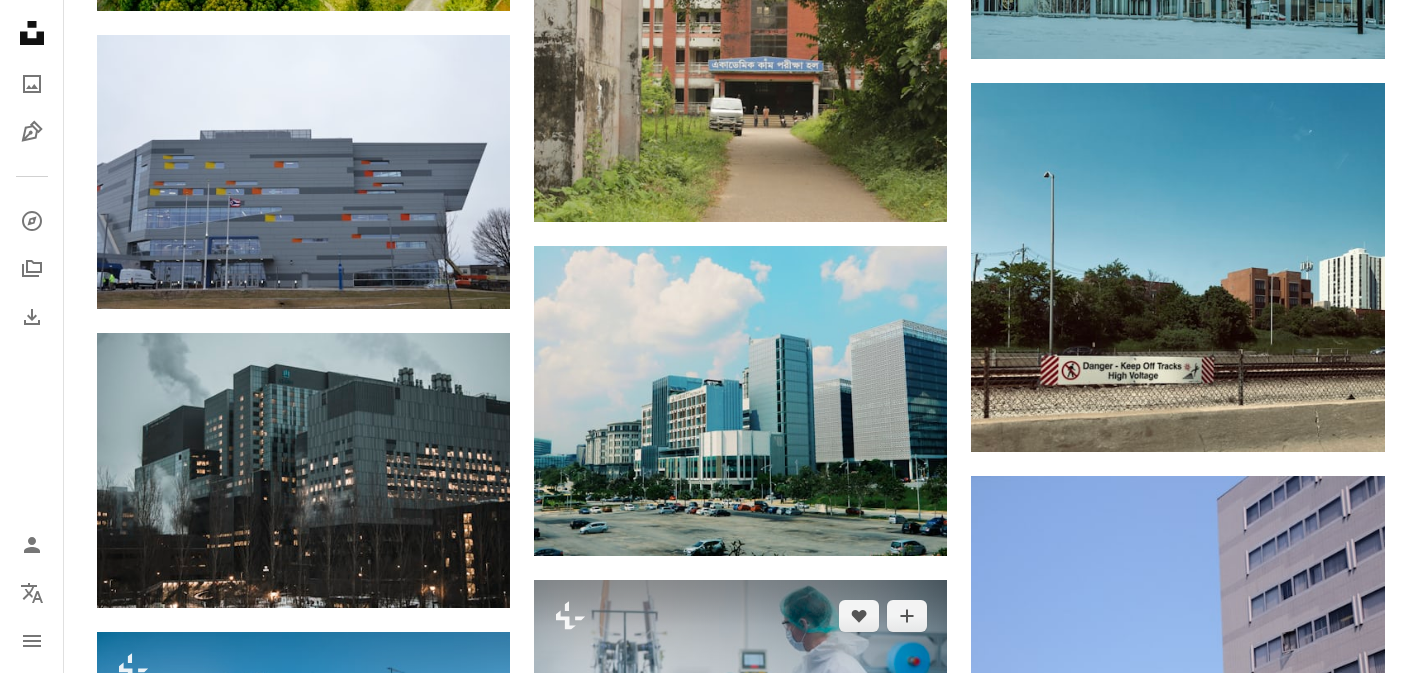 click at bounding box center (740, 696) 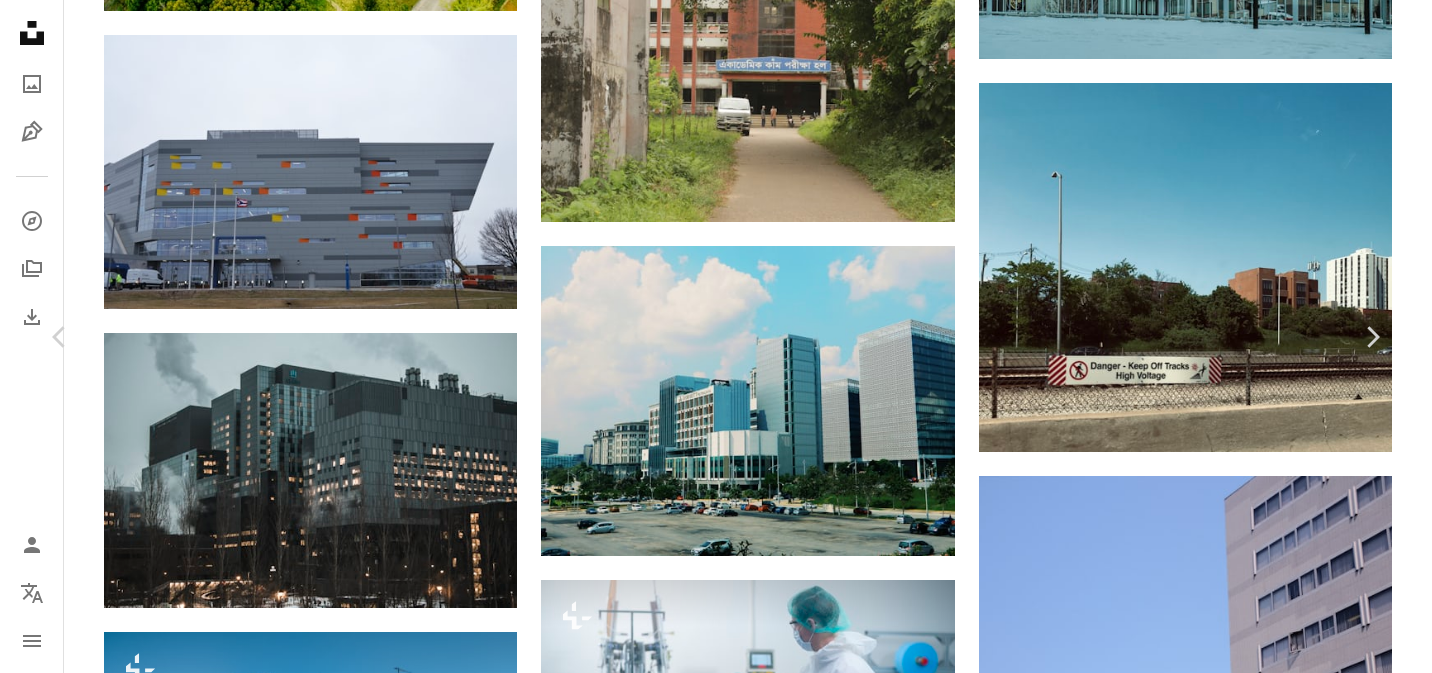 scroll, scrollTop: 39, scrollLeft: 0, axis: vertical 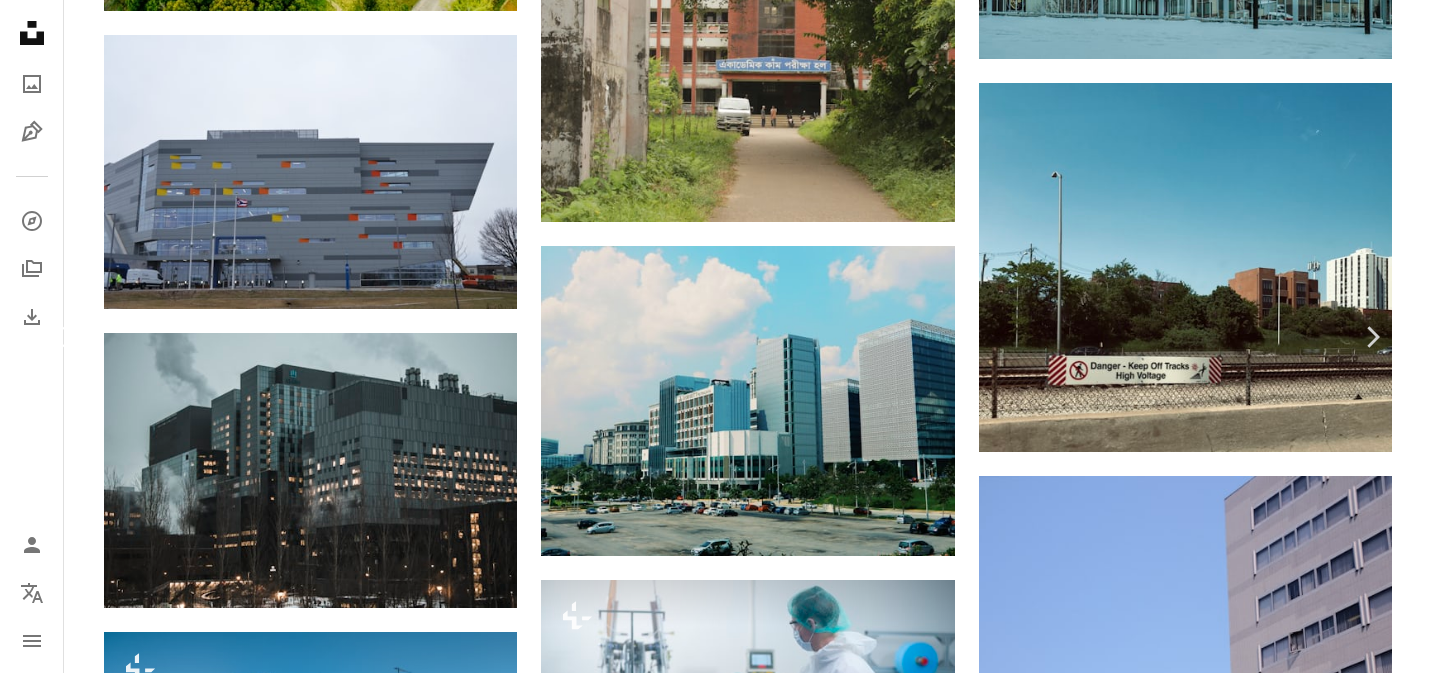 click on "Chevron left" at bounding box center [60, 337] 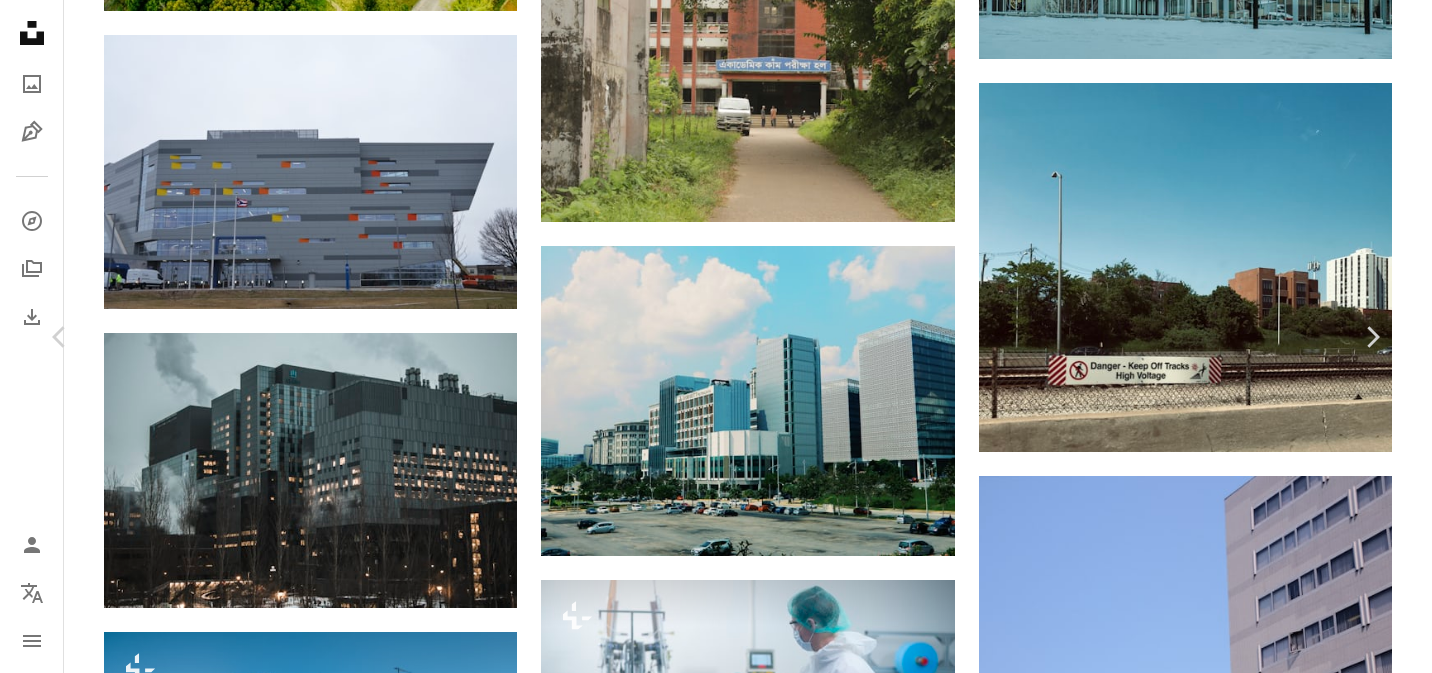 scroll, scrollTop: 0, scrollLeft: 0, axis: both 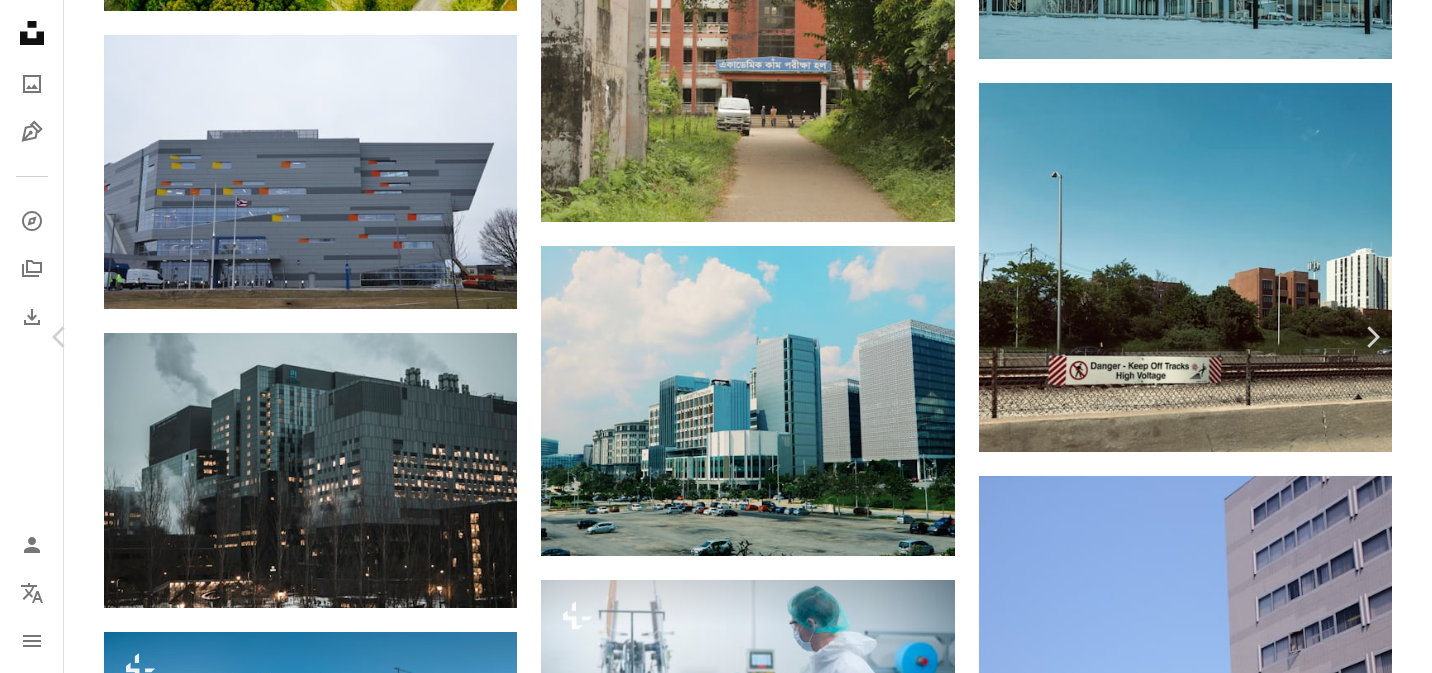 click on "An X shape" at bounding box center [20, 20] 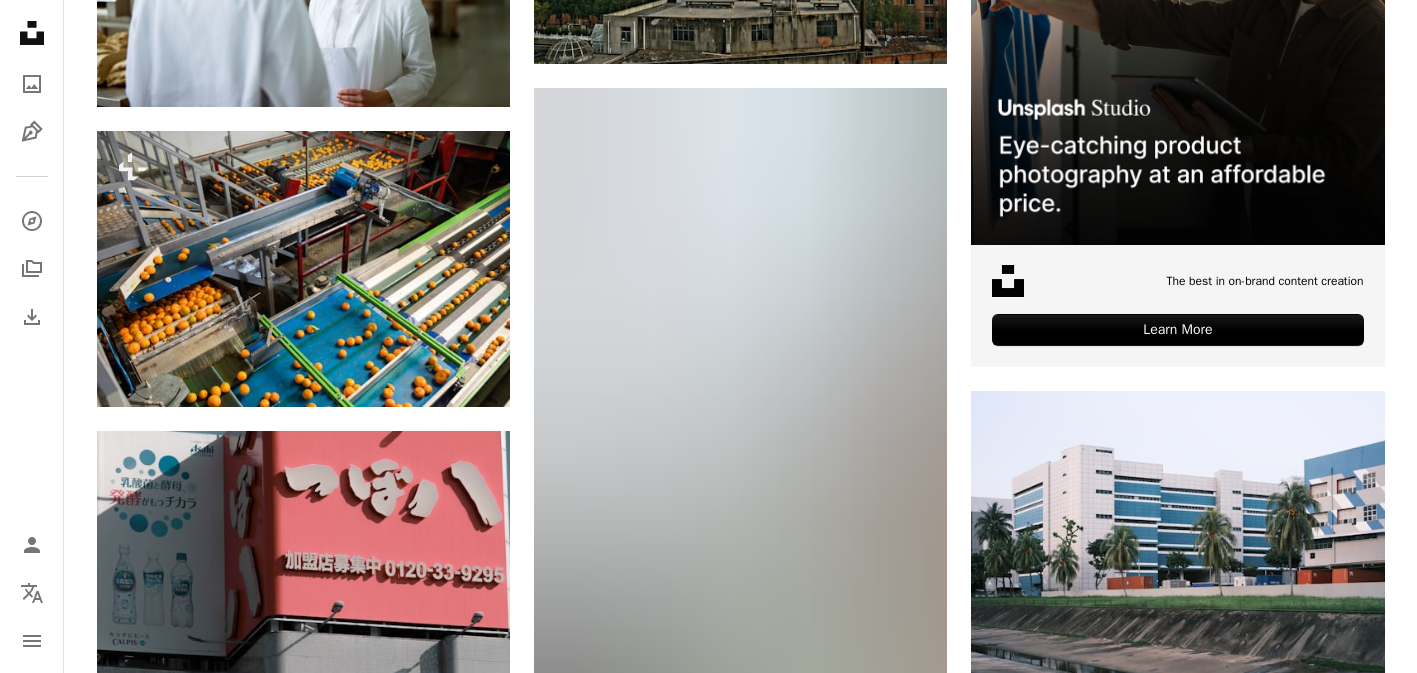 scroll, scrollTop: 0, scrollLeft: 0, axis: both 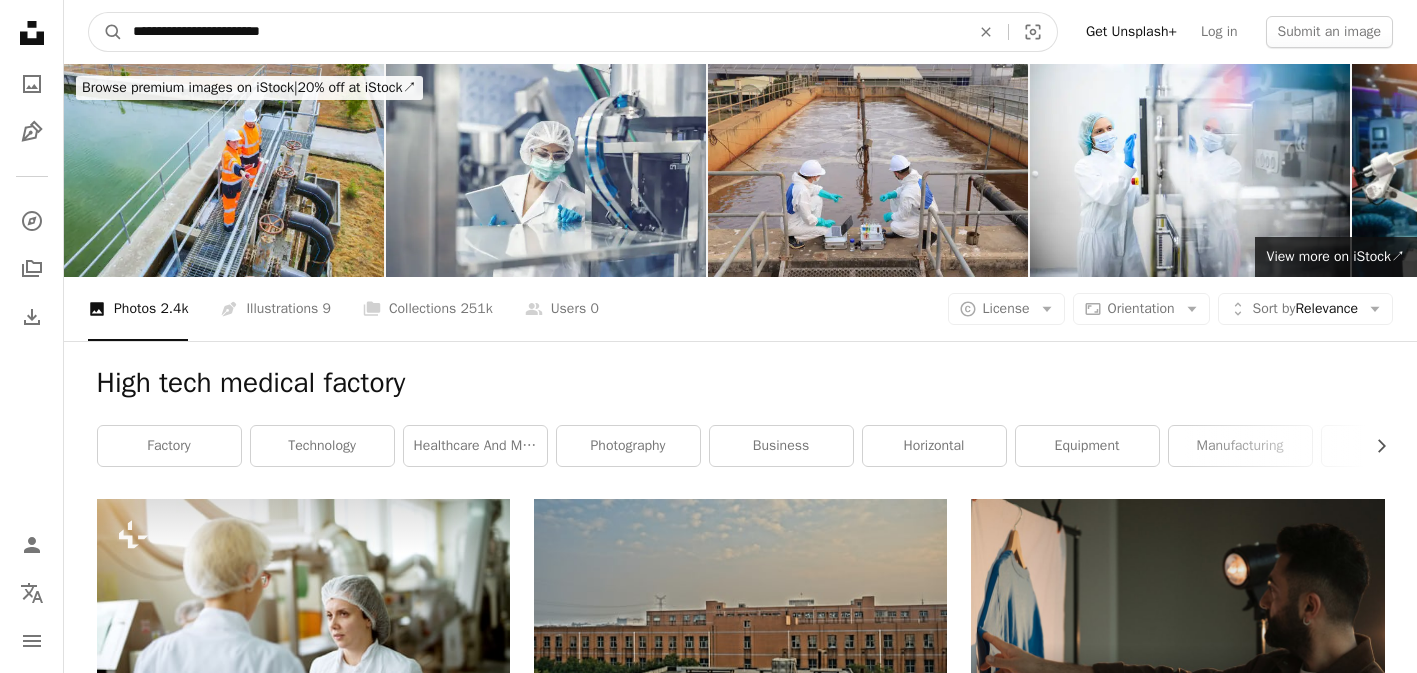 drag, startPoint x: 423, startPoint y: 39, endPoint x: 348, endPoint y: 22, distance: 76.902534 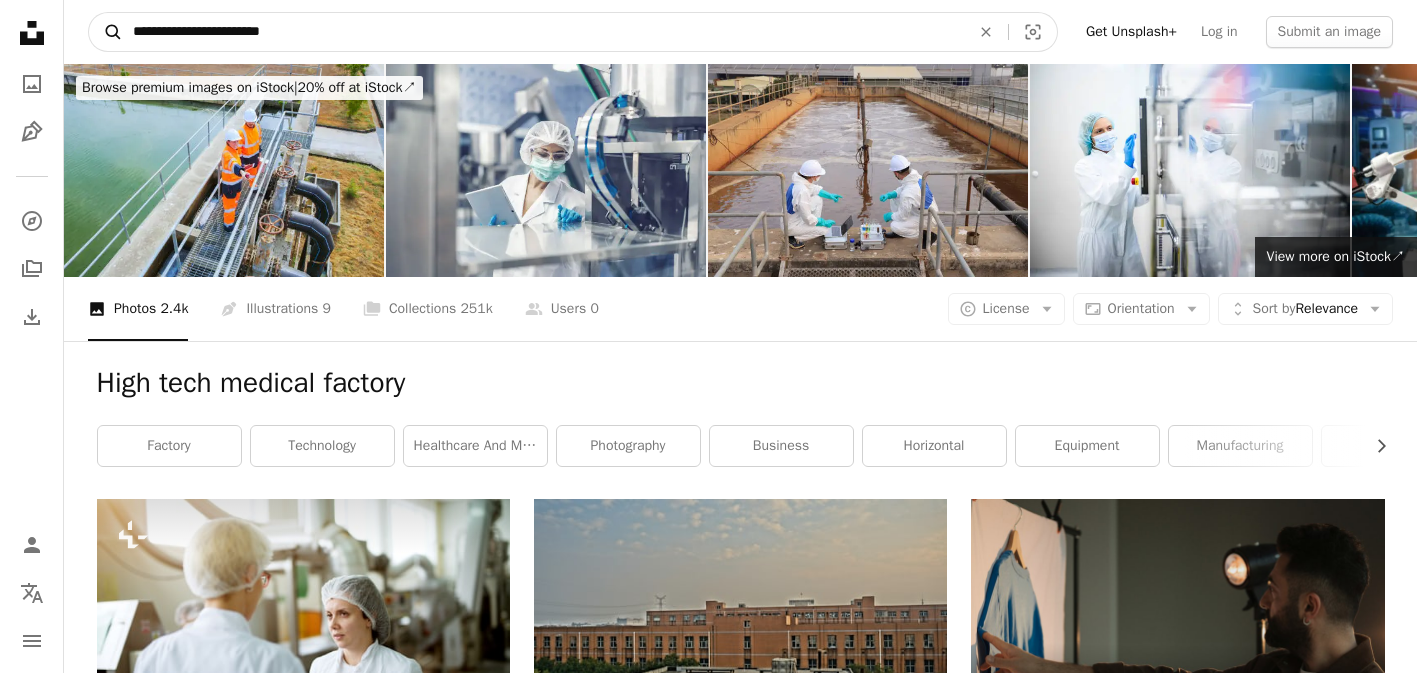 drag, startPoint x: 348, startPoint y: 22, endPoint x: 93, endPoint y: 32, distance: 255.196 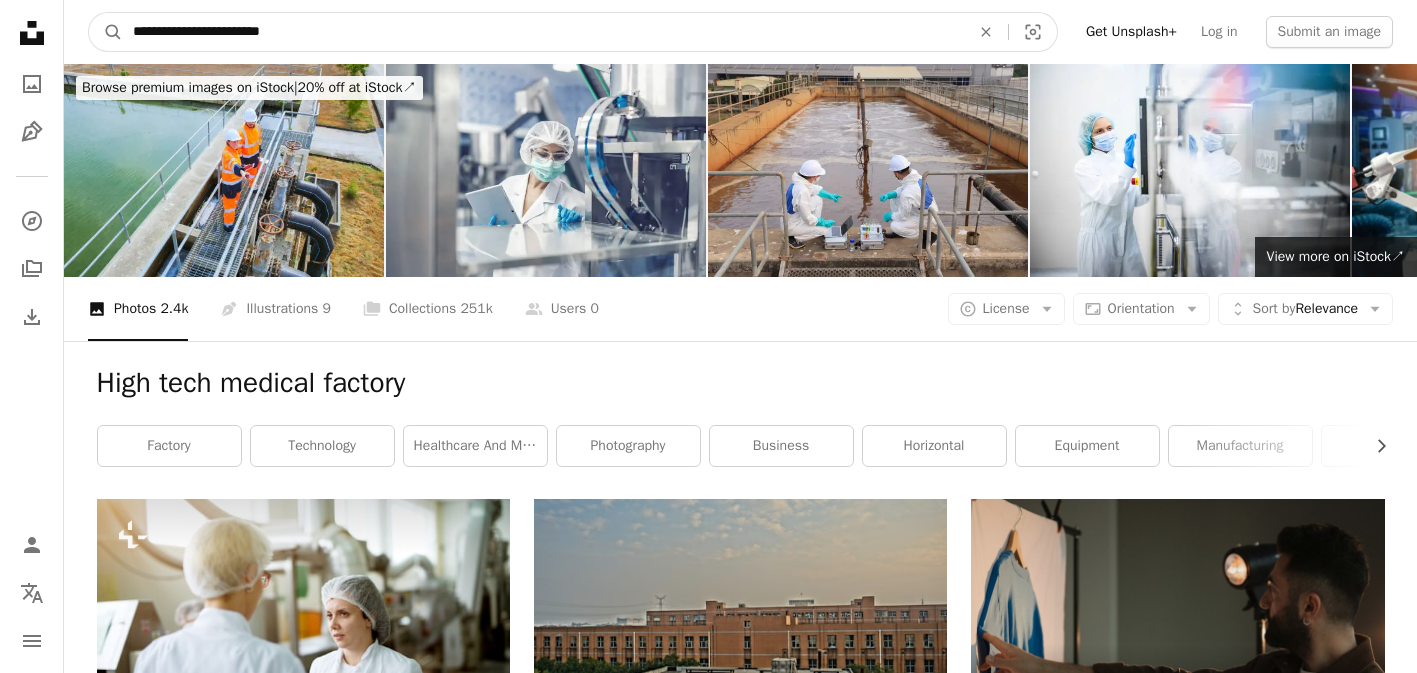 paste 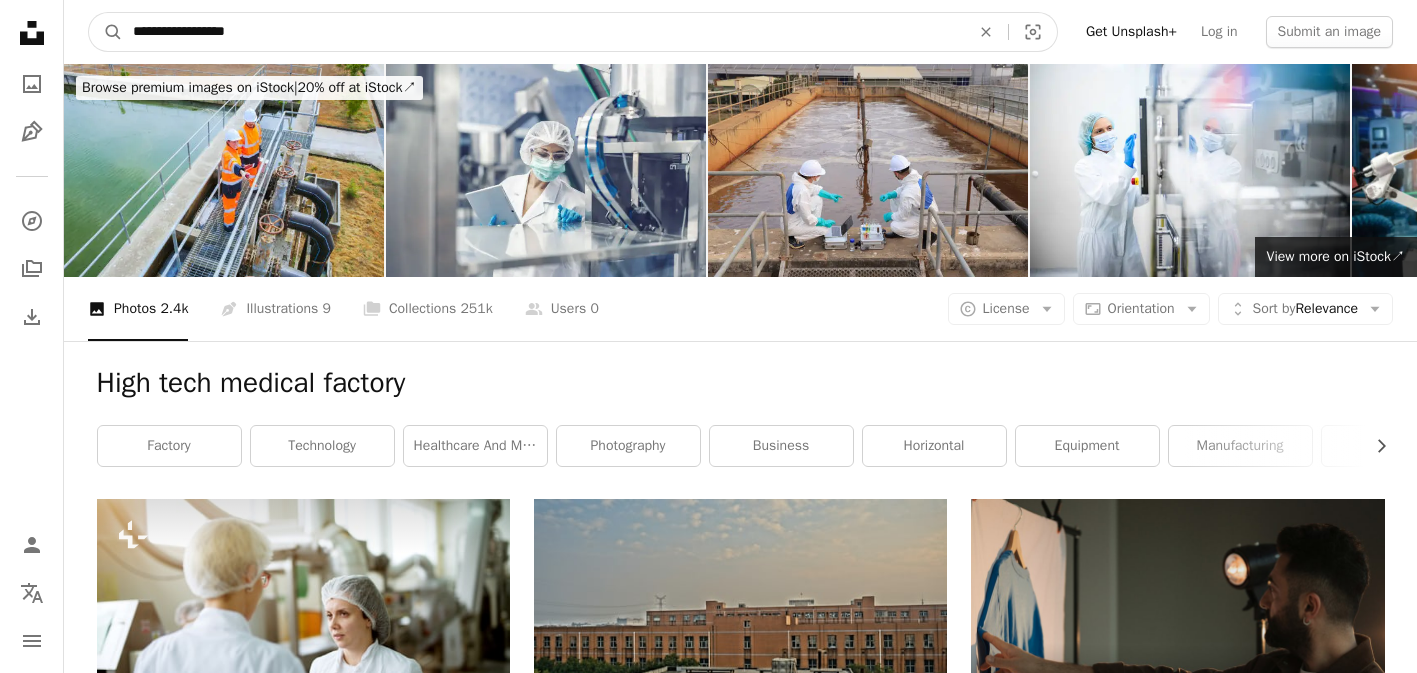 type on "**********" 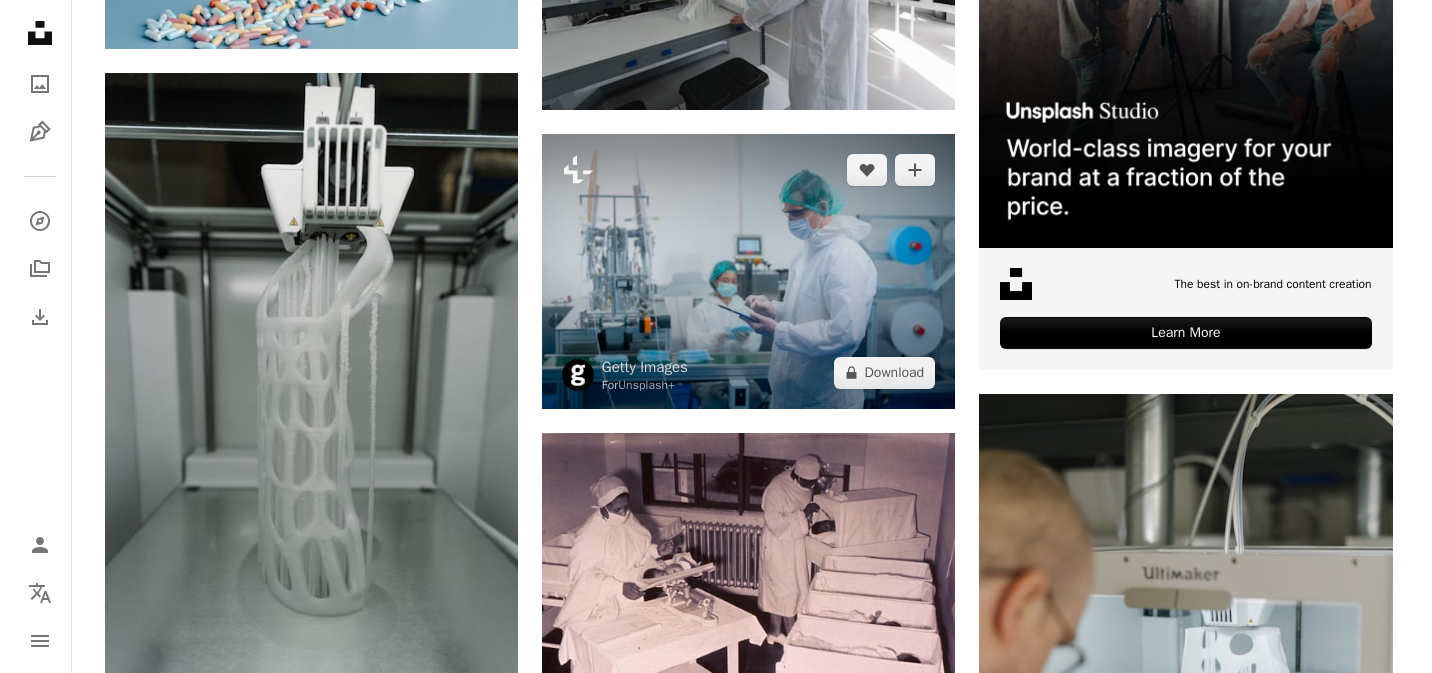 scroll, scrollTop: 691, scrollLeft: 0, axis: vertical 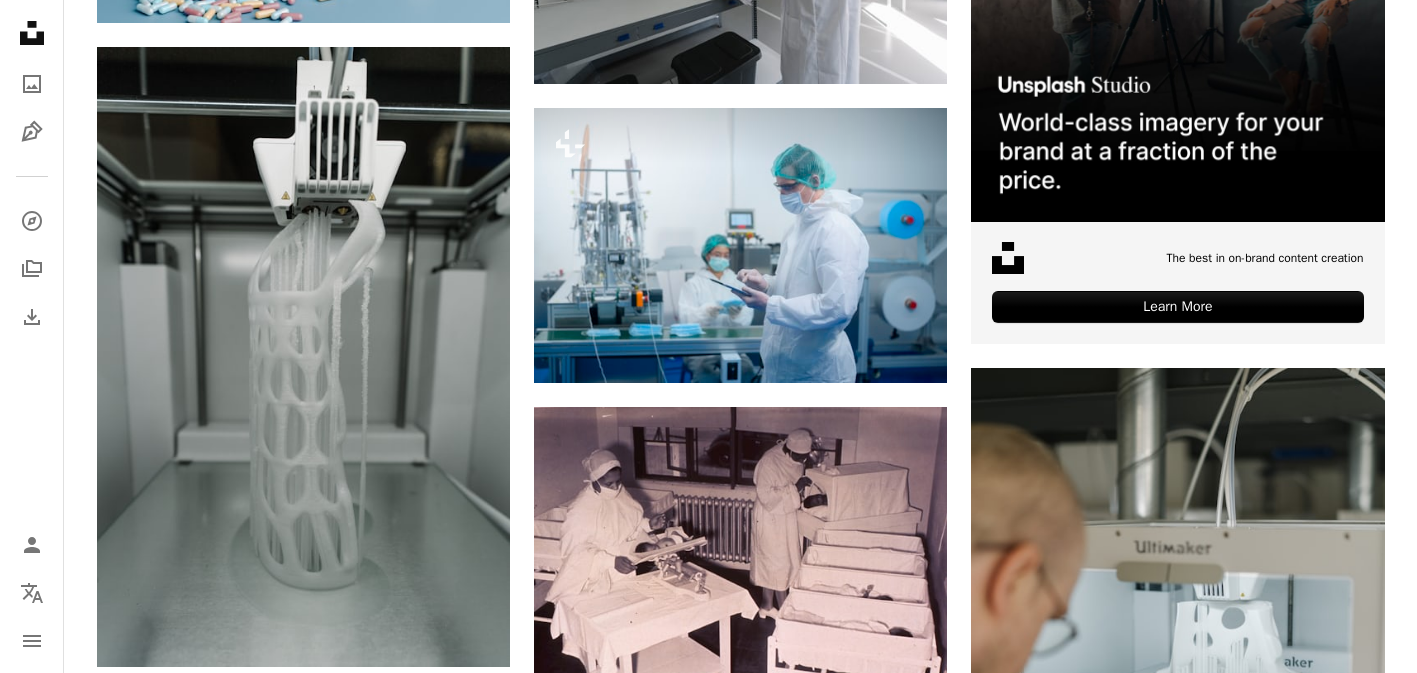 click at bounding box center (1177, 1168) 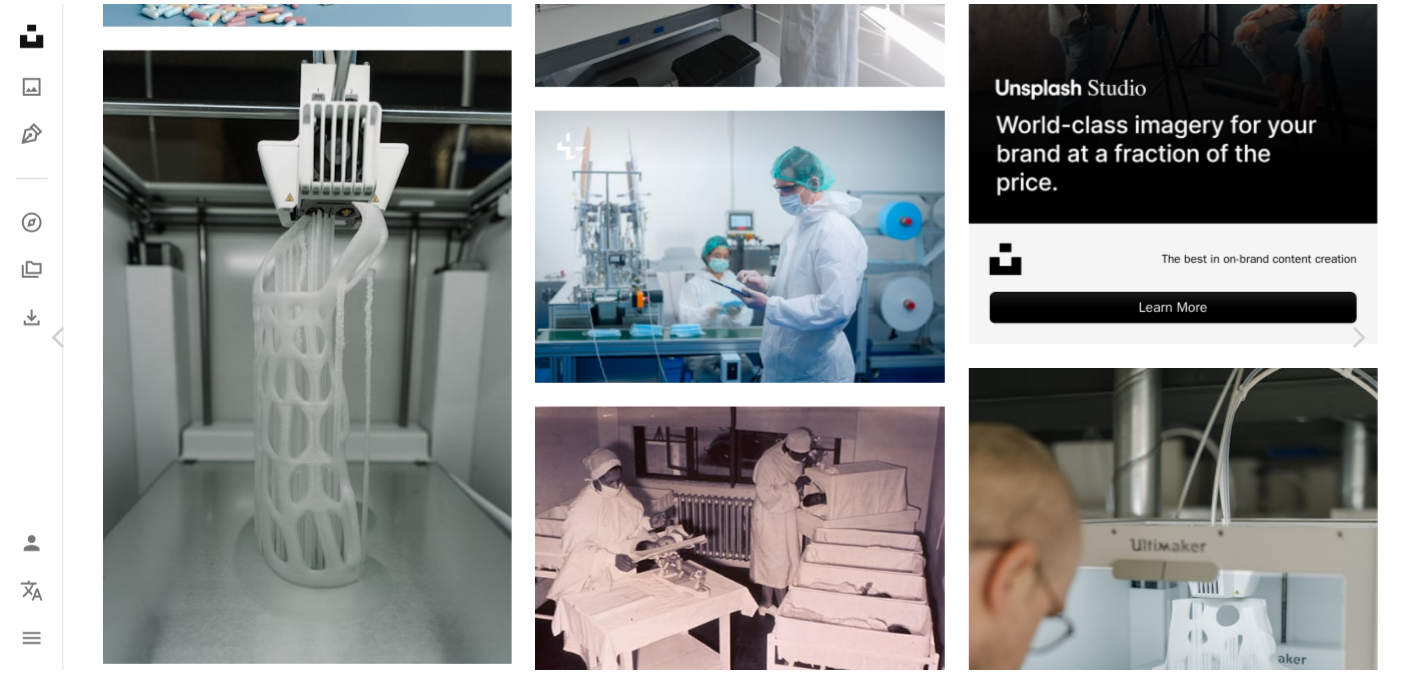 scroll, scrollTop: 3, scrollLeft: 0, axis: vertical 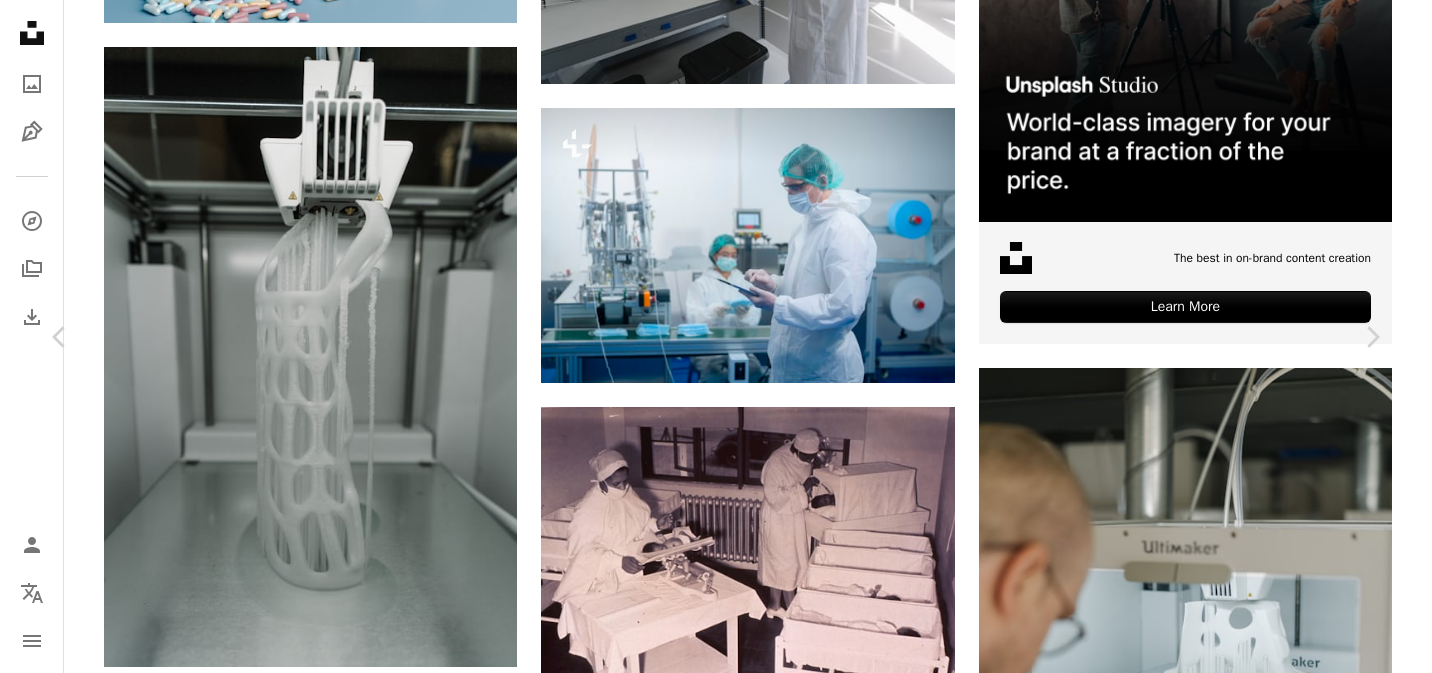 click on "An X shape" at bounding box center (20, 20) 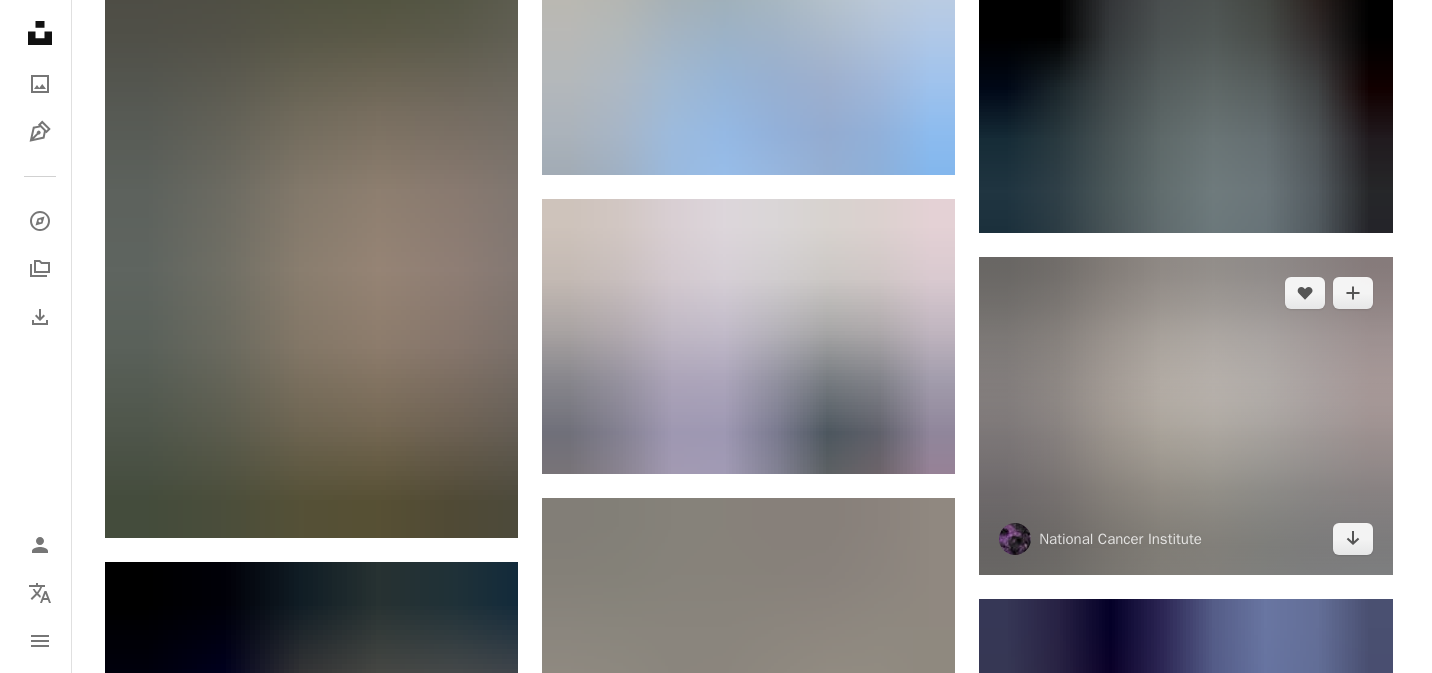 scroll, scrollTop: 2194, scrollLeft: 0, axis: vertical 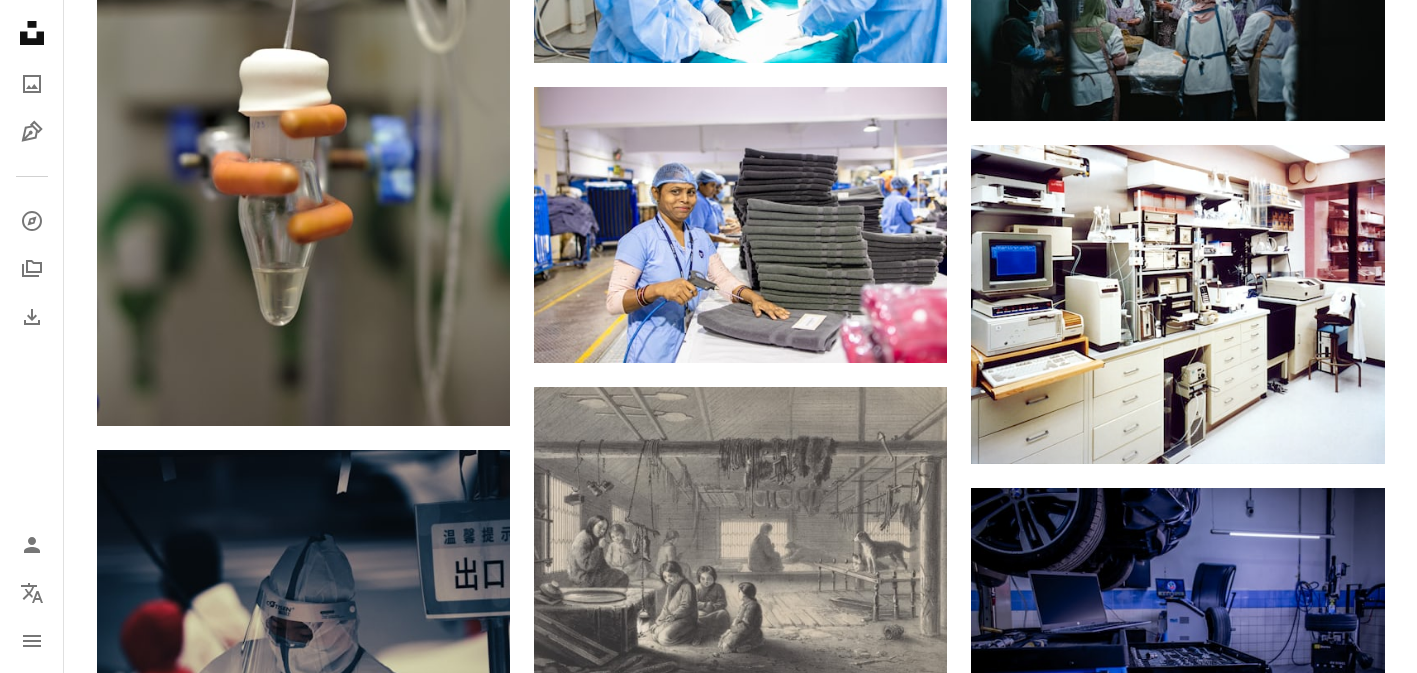 click at bounding box center (1177, 930) 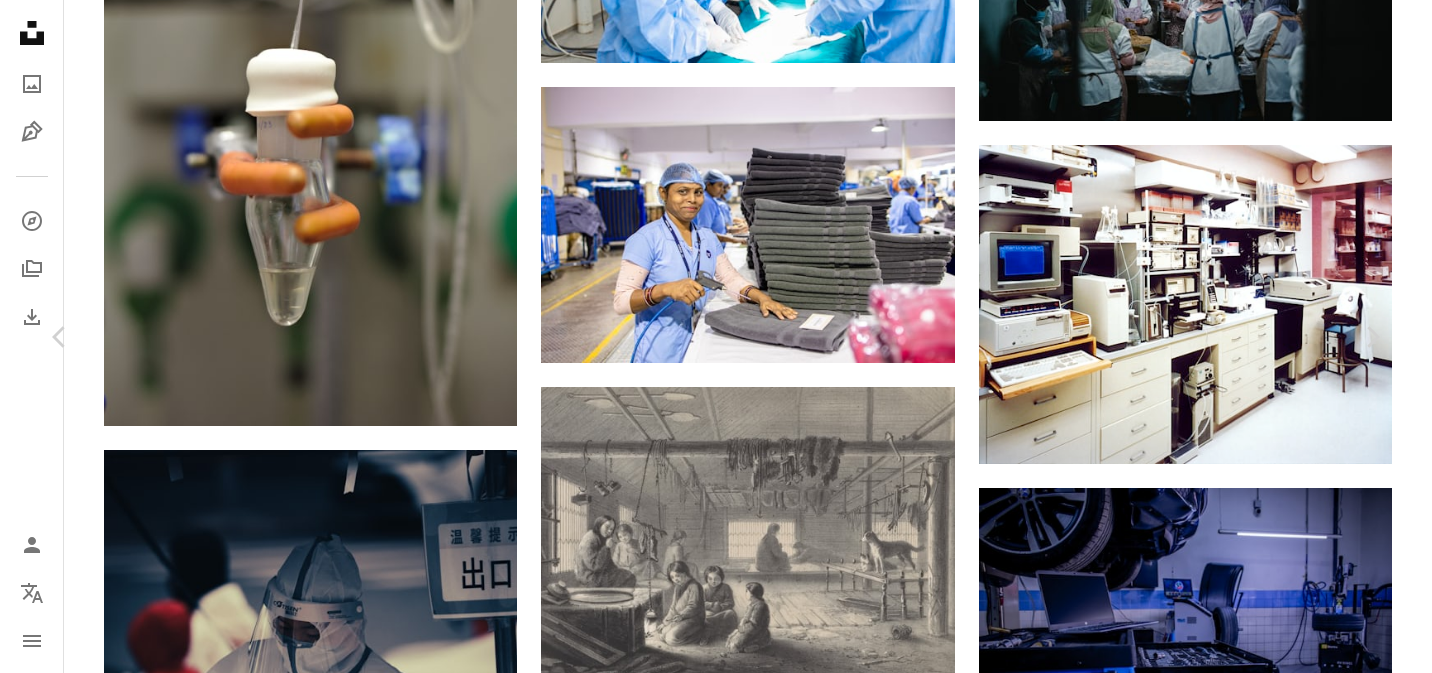 scroll, scrollTop: 26, scrollLeft: 0, axis: vertical 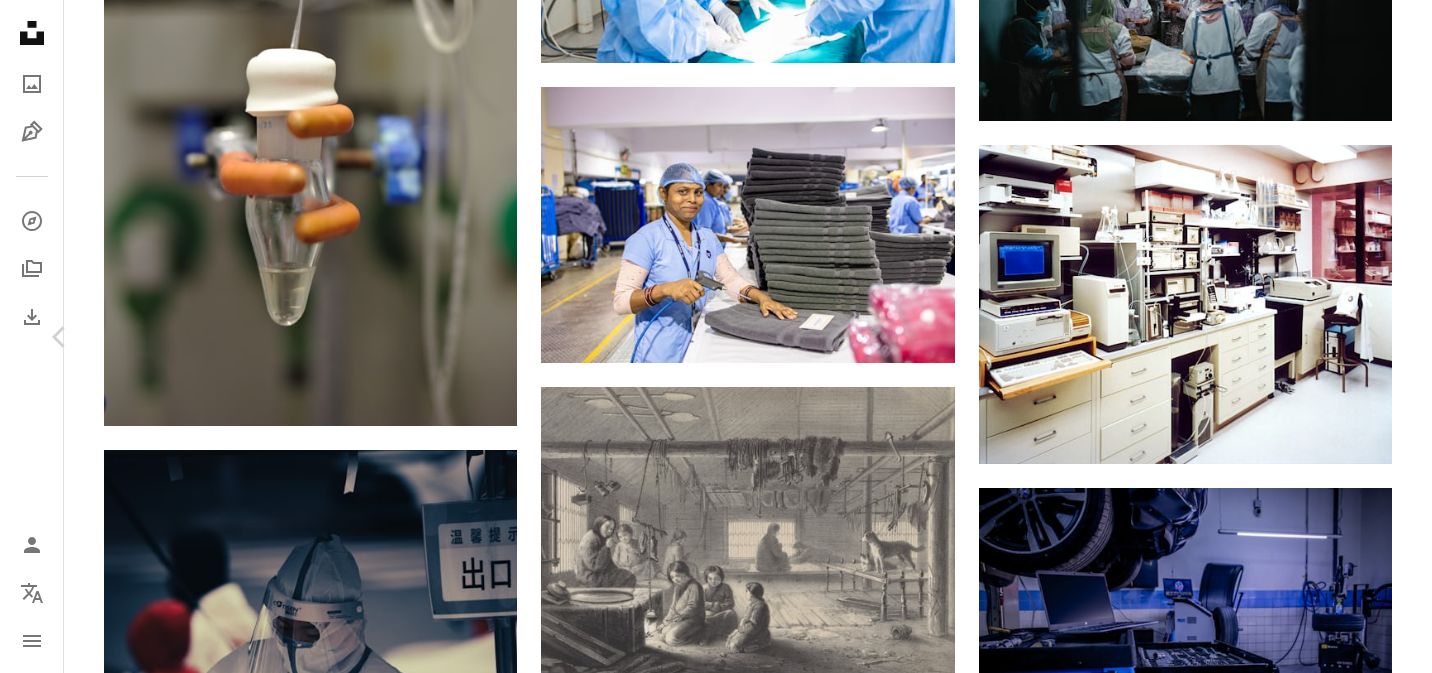 click on "A lock Download" at bounding box center [1221, 5068] 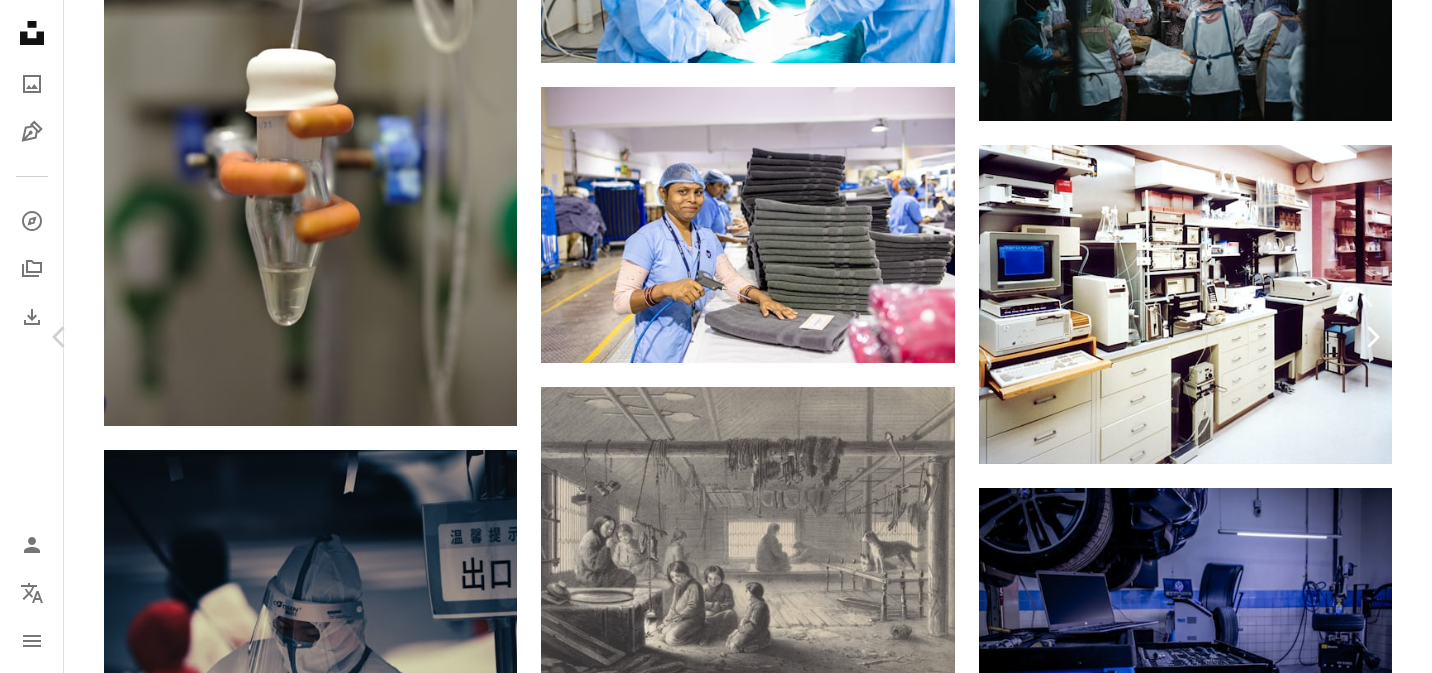 click on "Chevron right" at bounding box center (1372, 337) 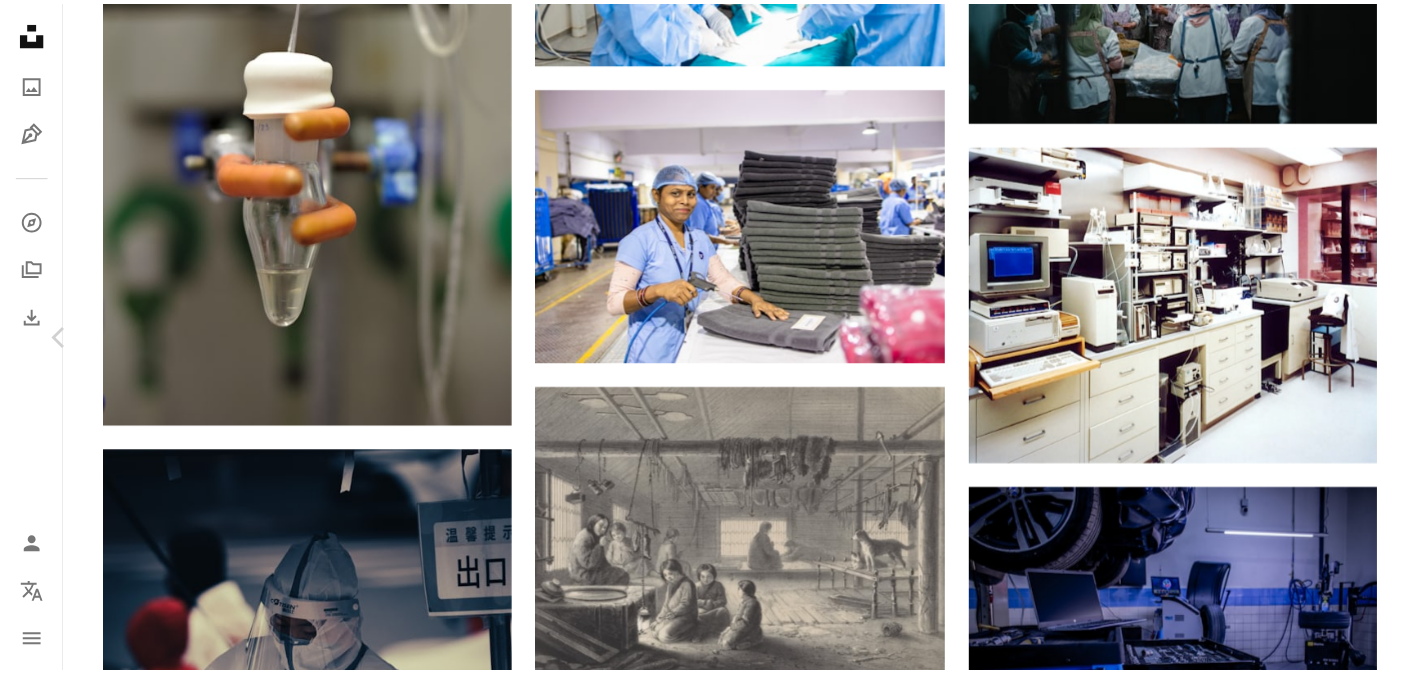 scroll, scrollTop: 589, scrollLeft: 0, axis: vertical 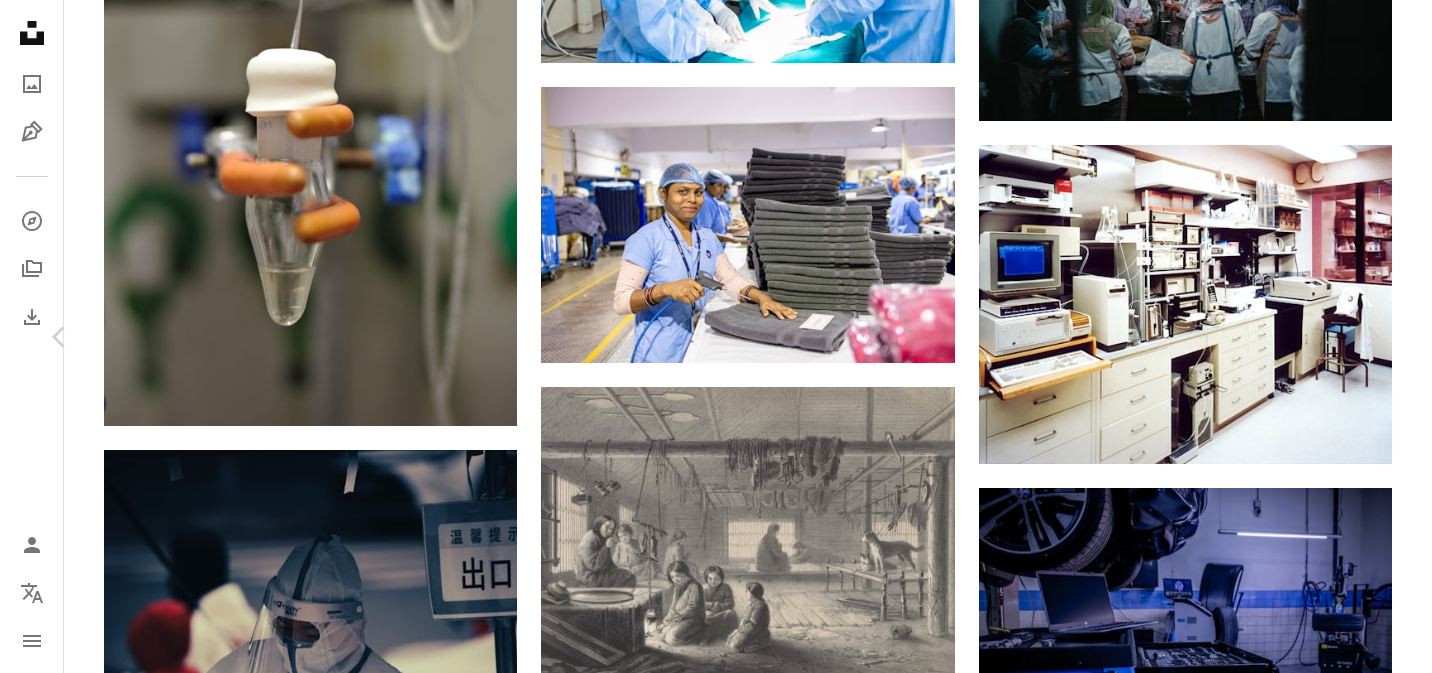 click on "An X shape" at bounding box center [20, 20] 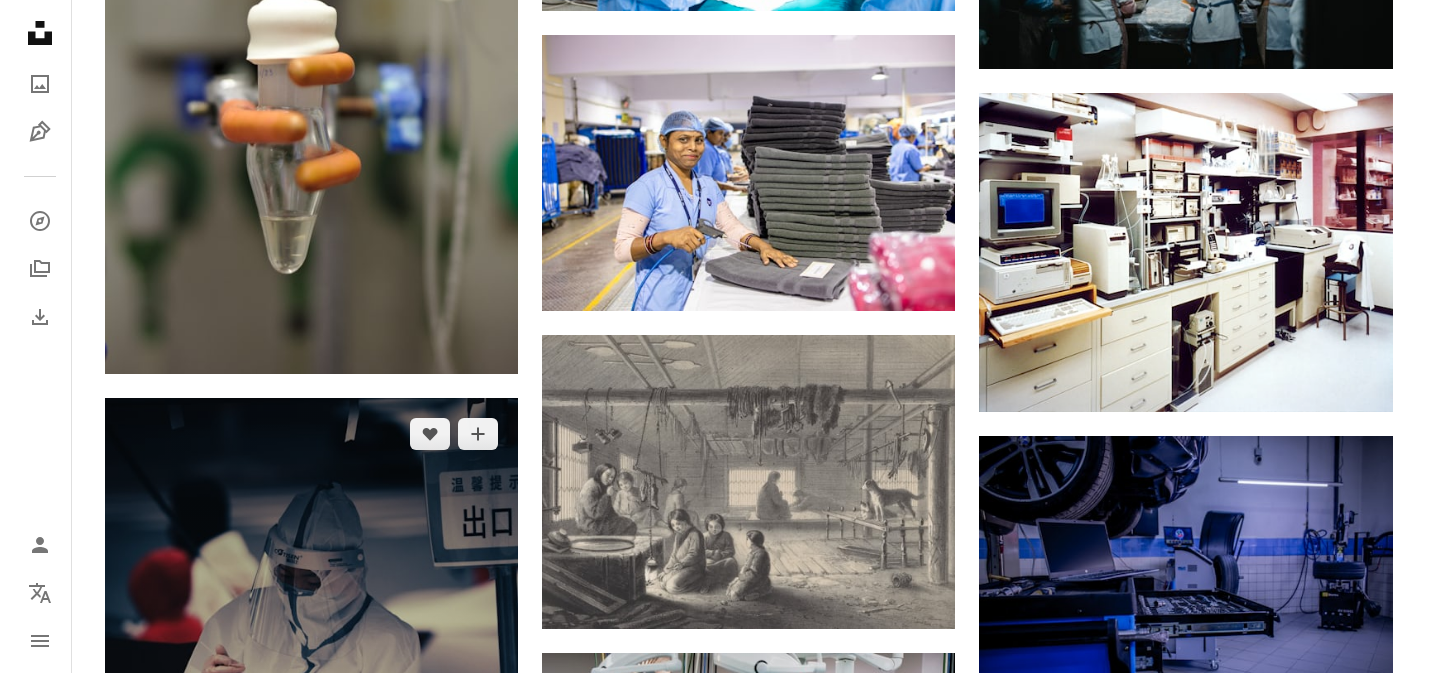 scroll, scrollTop: 2272, scrollLeft: 0, axis: vertical 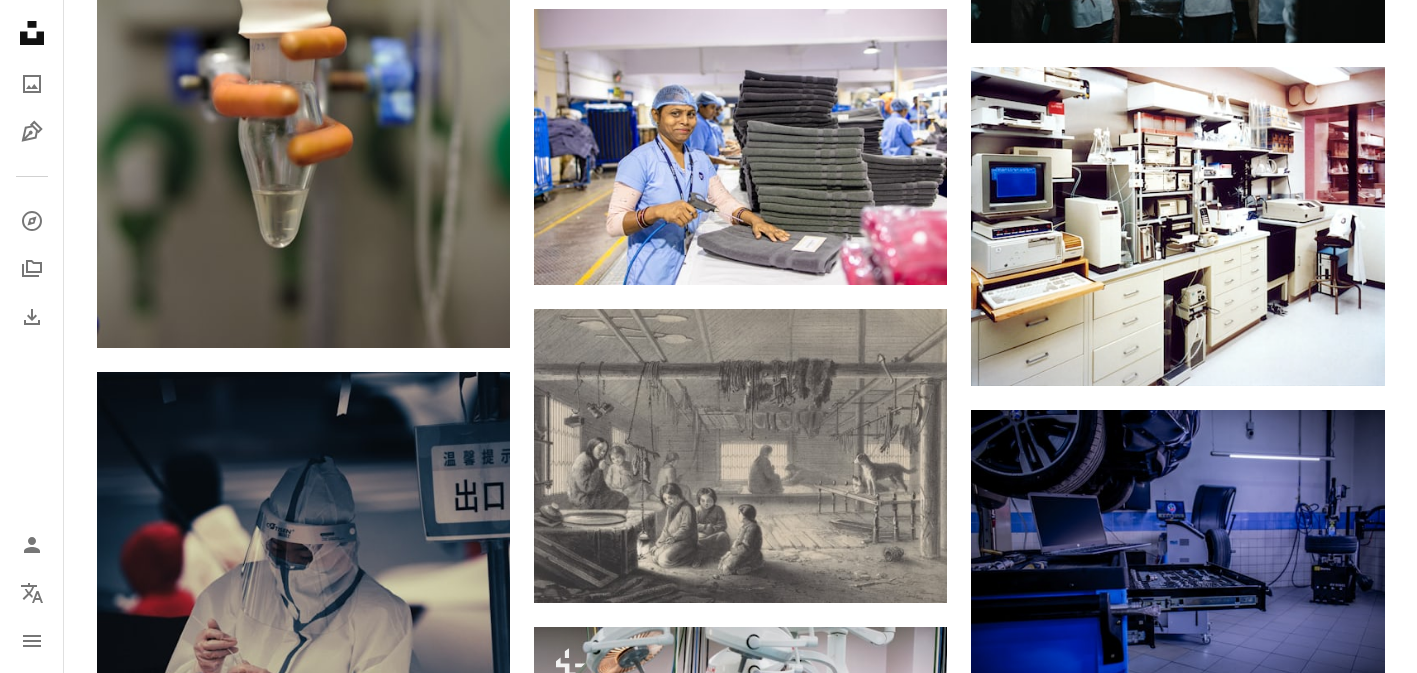 click at bounding box center (1177, 1151) 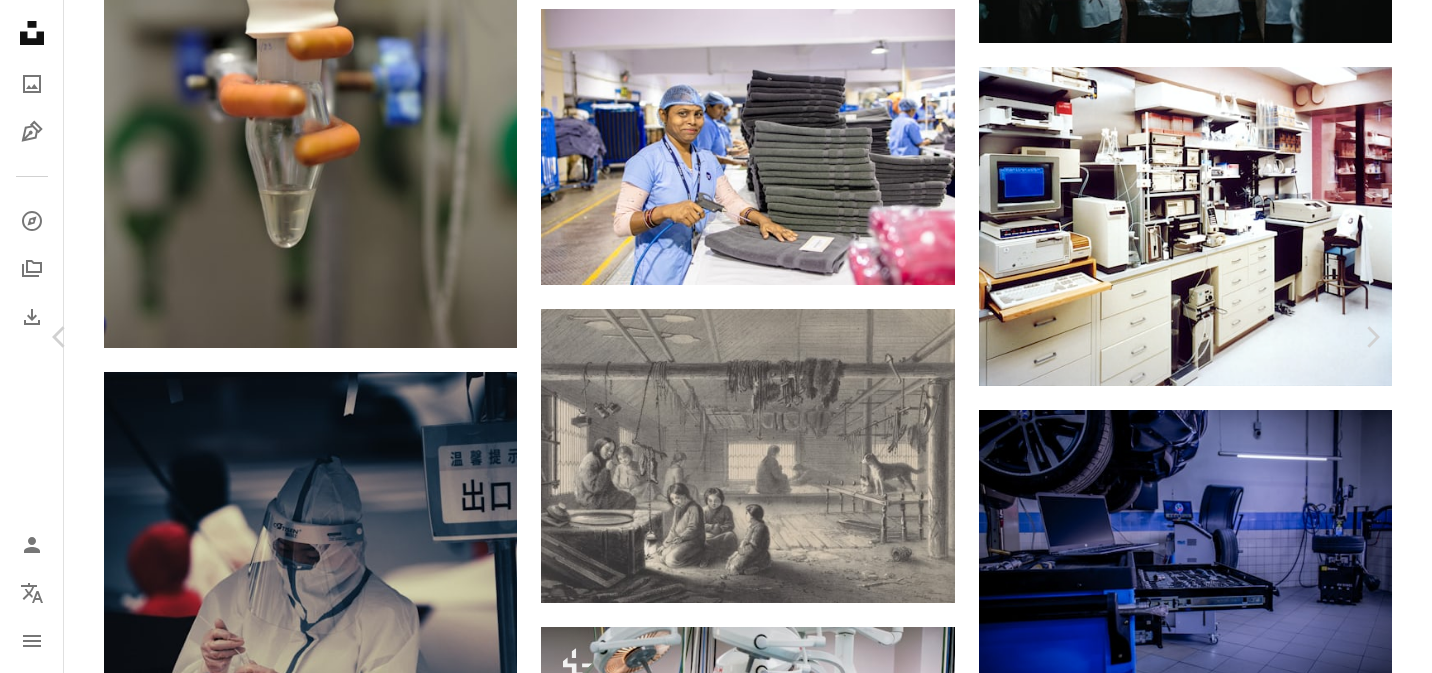 scroll, scrollTop: 13, scrollLeft: 0, axis: vertical 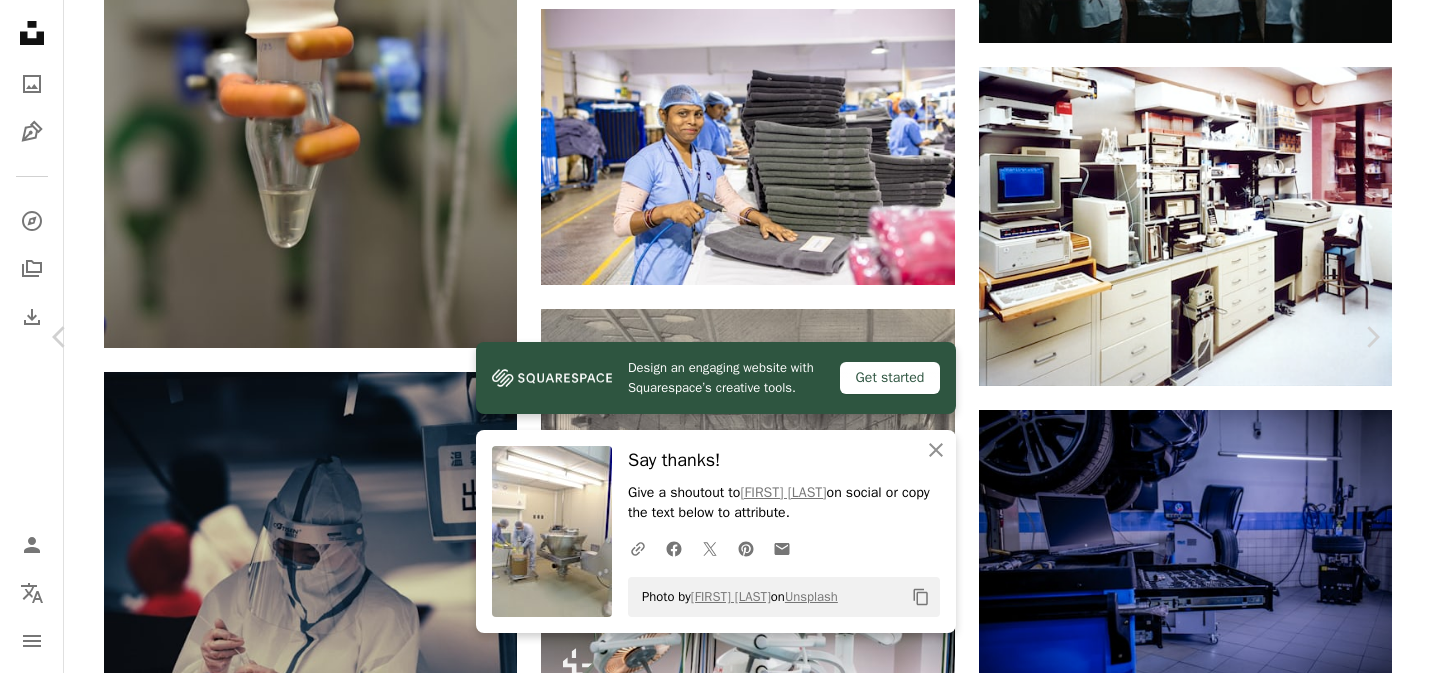 click on "**********" at bounding box center [716, 1343] 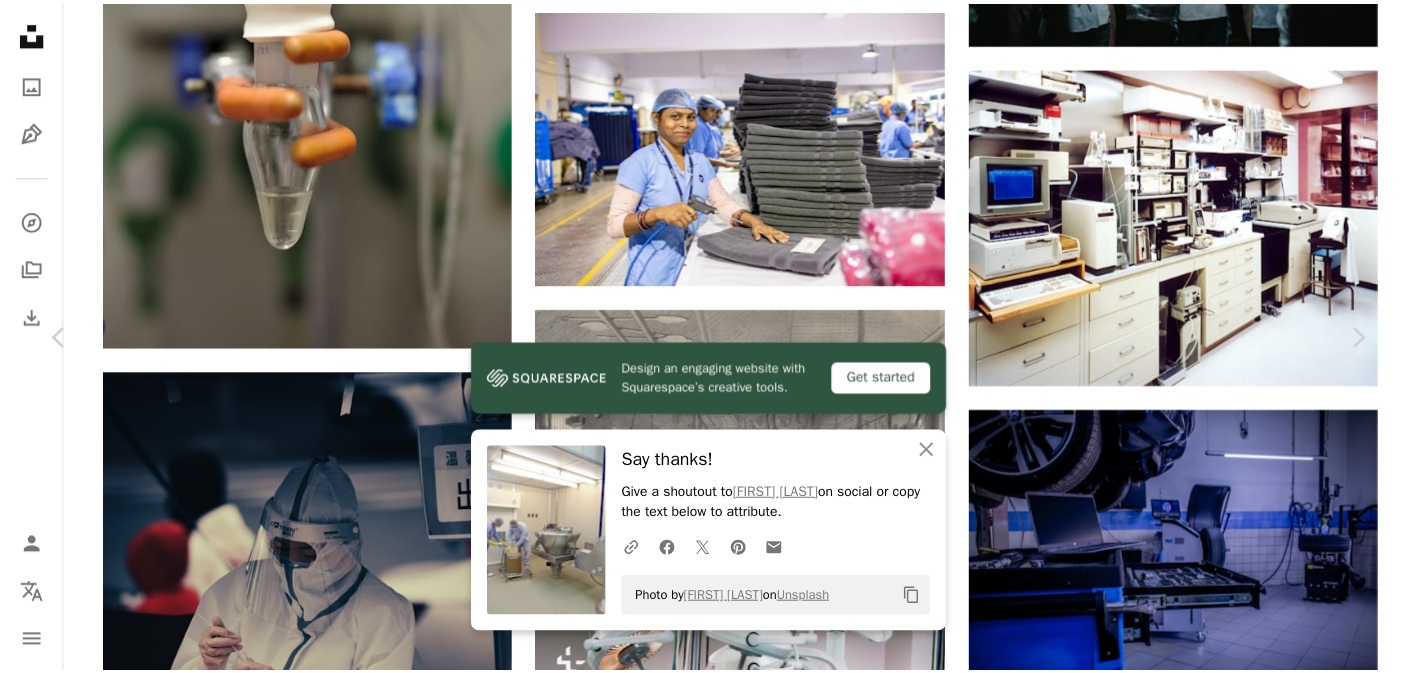 scroll, scrollTop: 65, scrollLeft: 0, axis: vertical 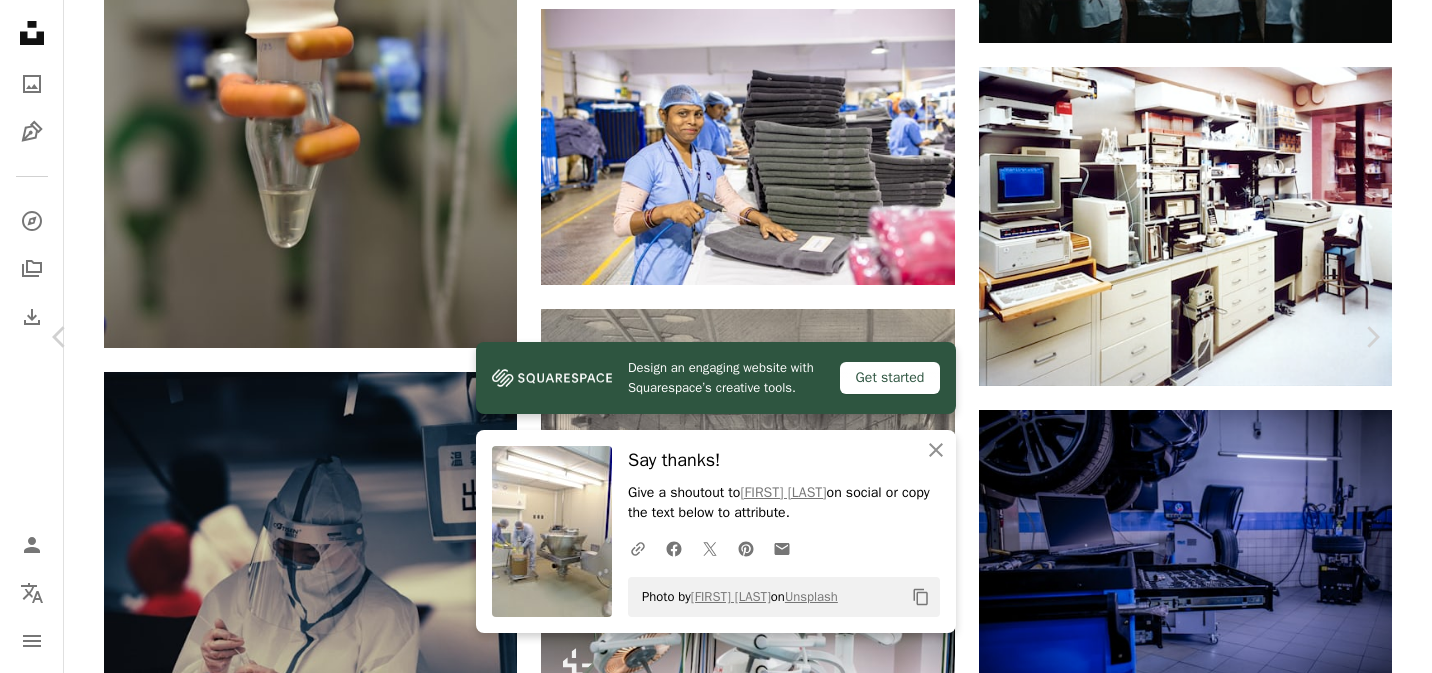 click on "Download free" at bounding box center [1183, 4990] 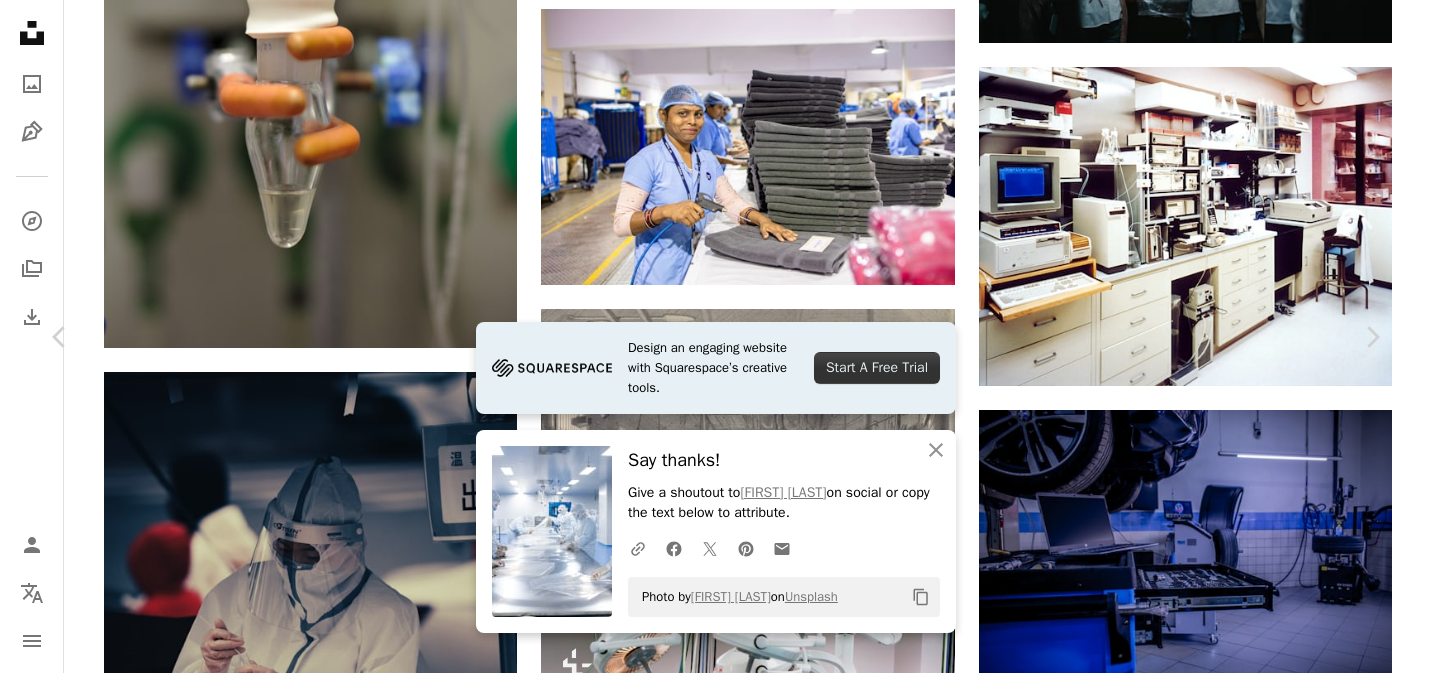 click on "An X shape" at bounding box center [20, 20] 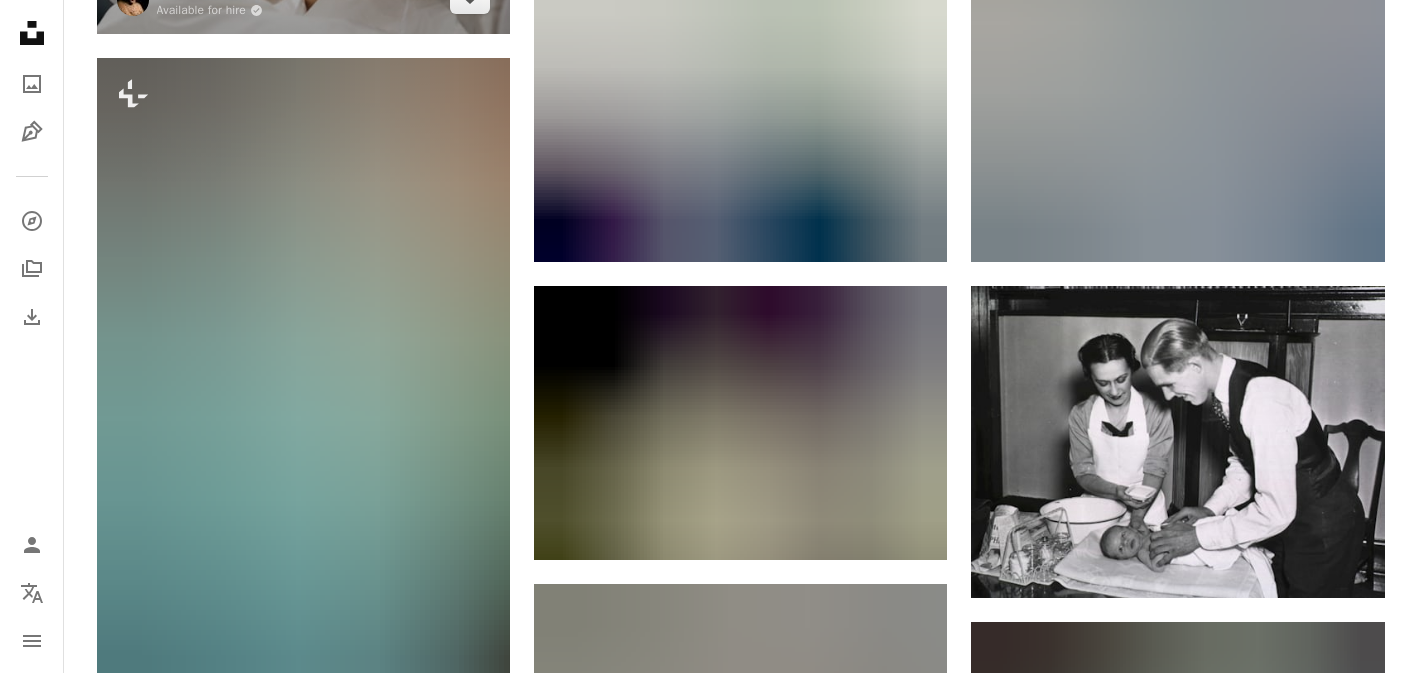 scroll, scrollTop: 3750, scrollLeft: 0, axis: vertical 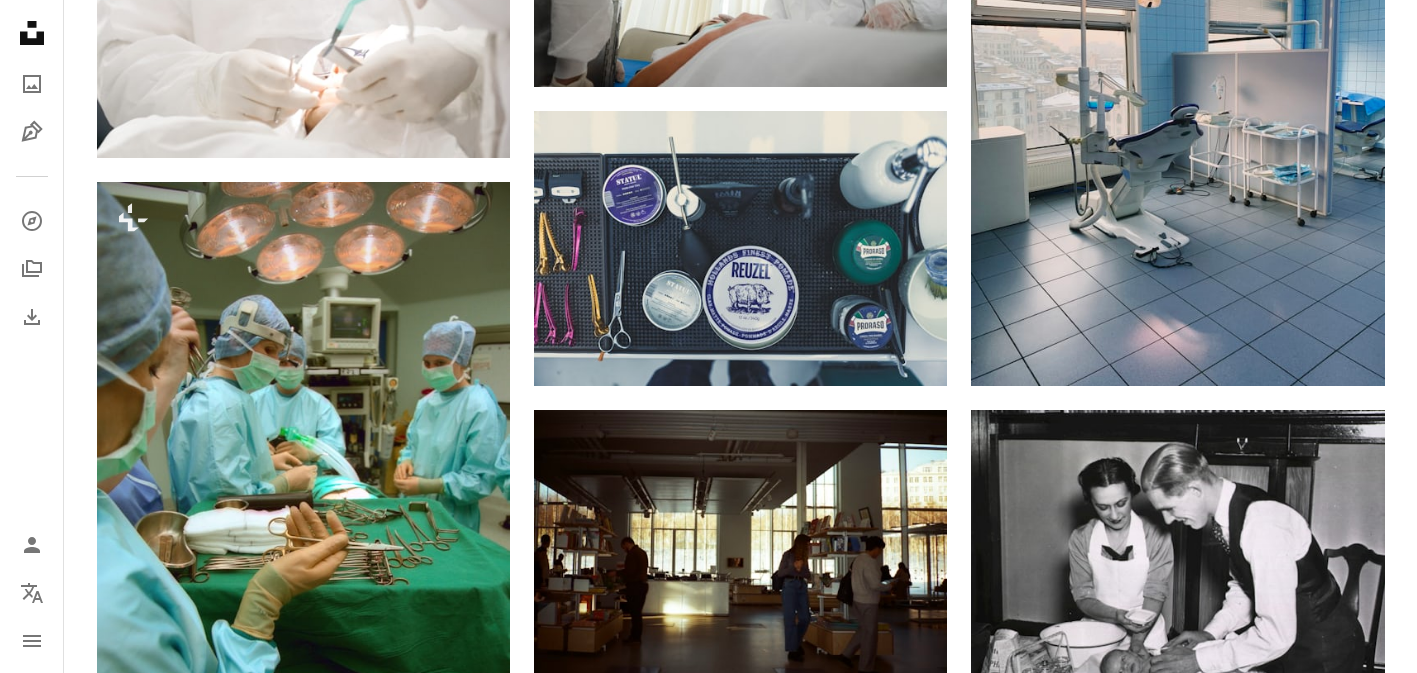 click at bounding box center (1177, 883) 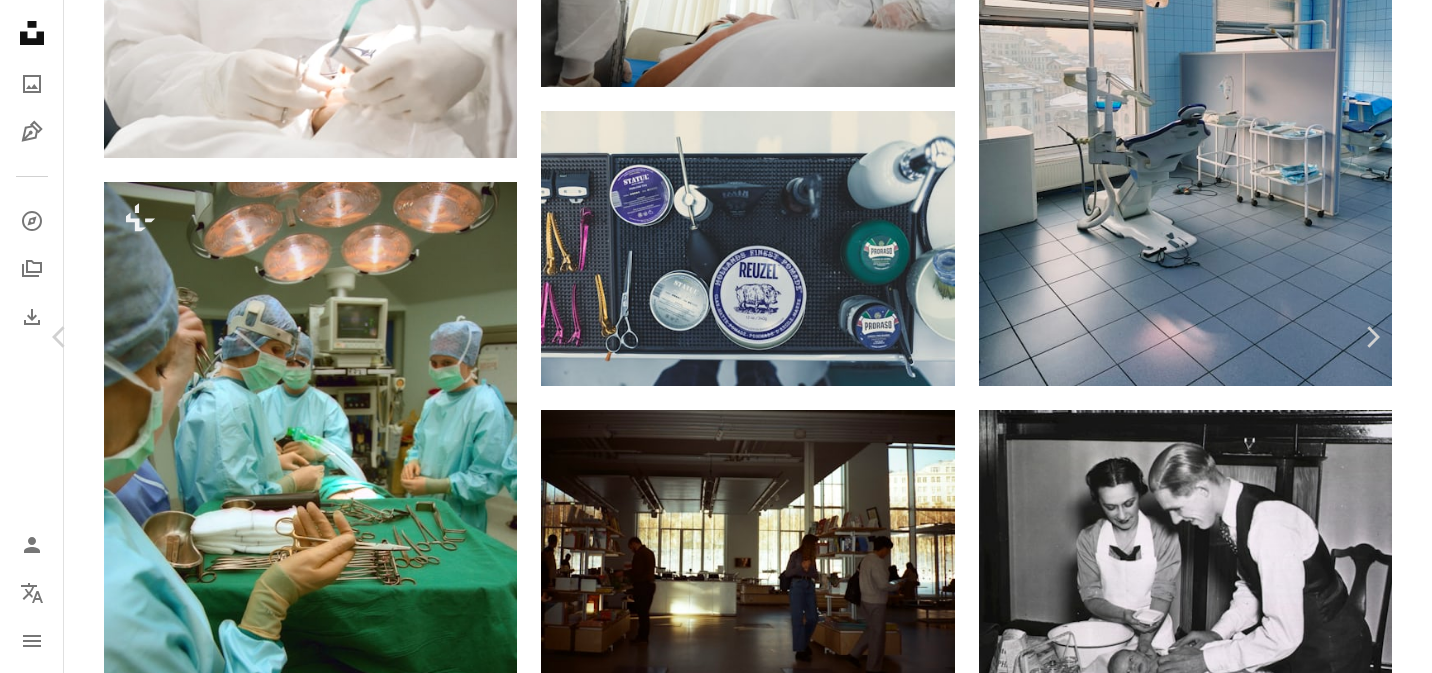 click on "Download free" at bounding box center (1183, 3528) 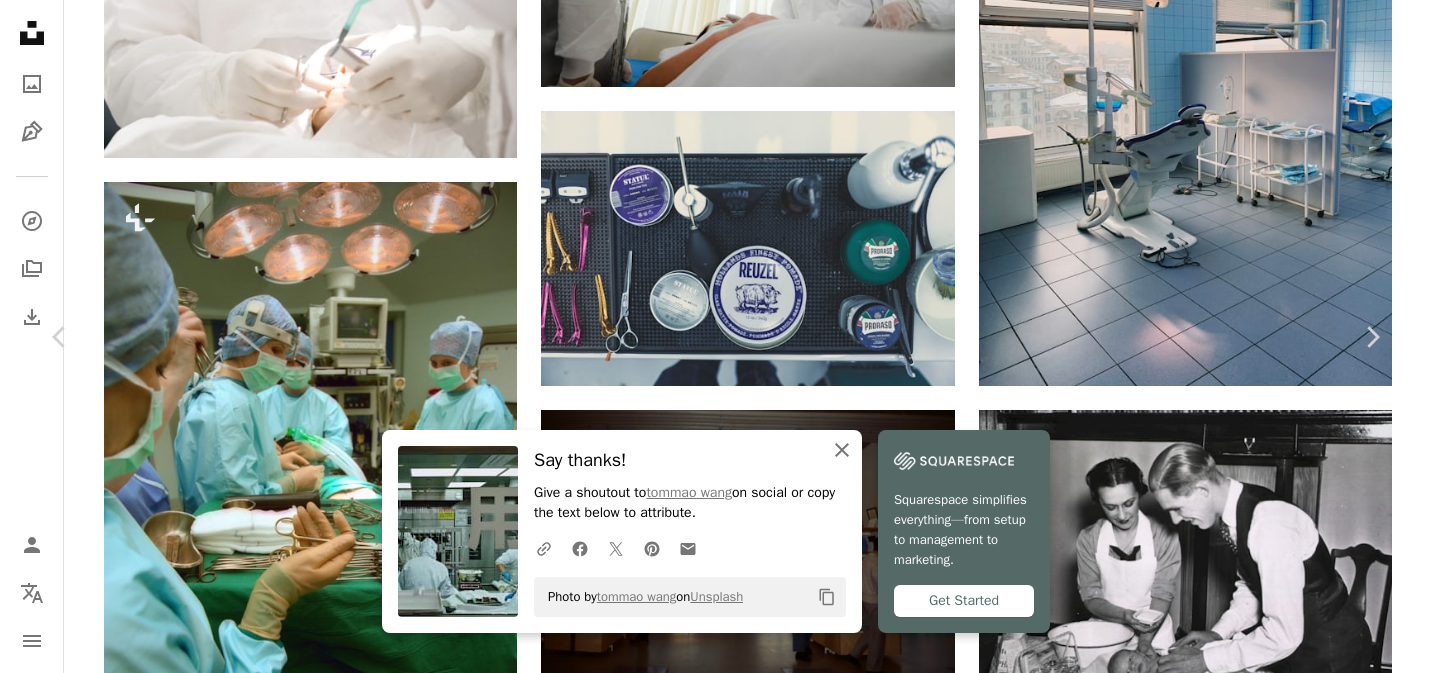 click 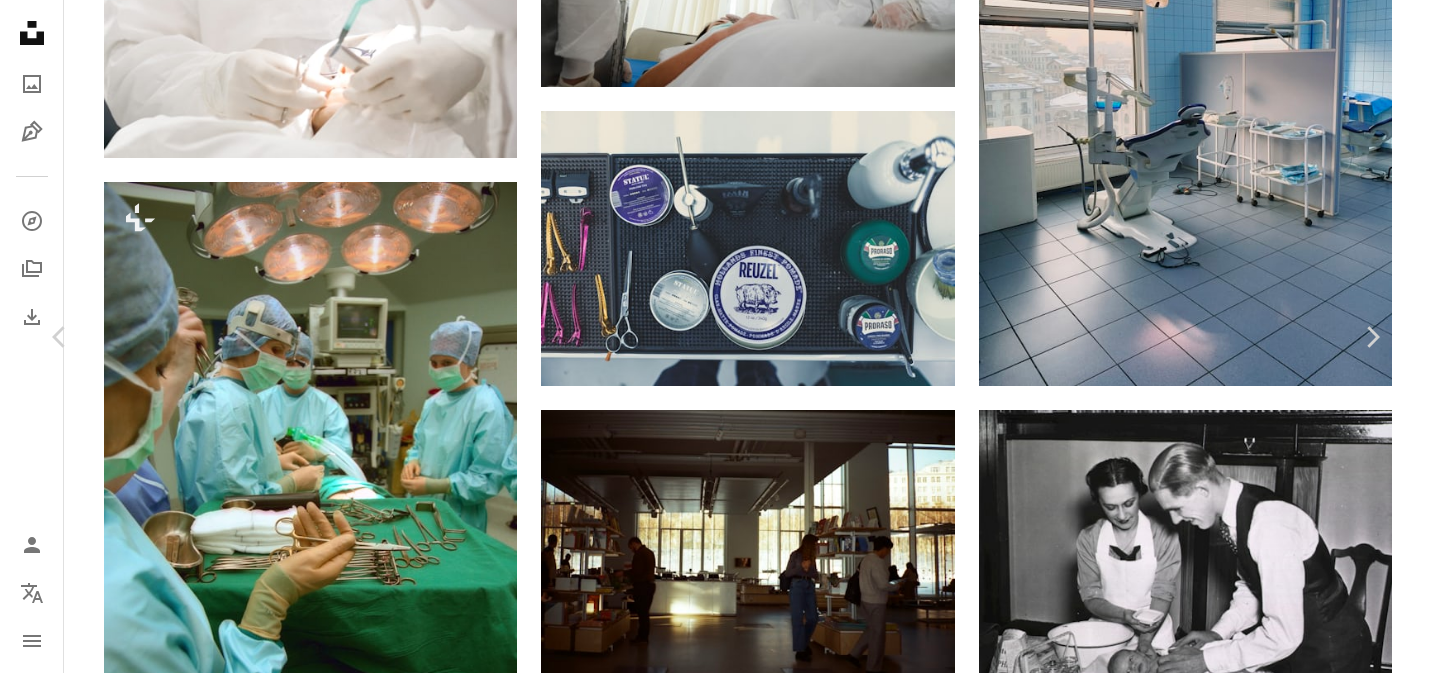 click on "An X shape Chevron left Chevron right [FIRST] [LAST] Available for hire A checkmark inside of a circle A heart A plus sign Download free Chevron down Zoom in Views 6,471 Downloads 70 A forward-right arrow Share Info icon Info More Actions Calendar outlined Published on  February 28, 2025 Camera Leica Camera AG, LEICA M10-P Safety Free to use under the  Unsplash License man human restaurant hospital adult male laboratory shop head indoors cafeteria glove Free images Browse premium related images on iStock  |  Save 20% with code UNSPLASH20 View more on iStock  ↗ Related images A heart A plus sign [FIRST] [LAST] Available for hire A checkmark inside of a circle Arrow pointing down A heart A plus sign [FIRST] [LAST] Available for hire A checkmark inside of a circle Arrow pointing down Plus sign for Unsplash+ A heart A plus sign Getty Images For  Unsplash+ A lock Download A heart A plus sign" at bounding box center [716, 3817] 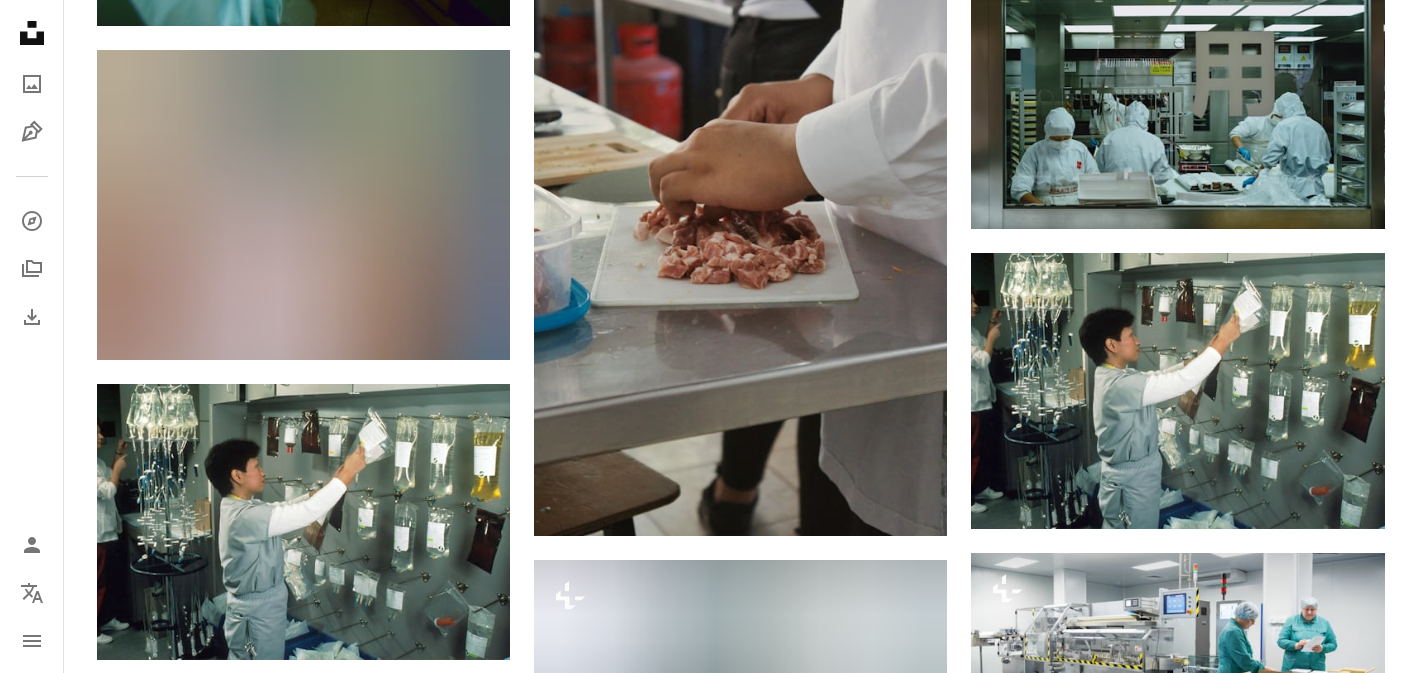 scroll, scrollTop: 4555, scrollLeft: 0, axis: vertical 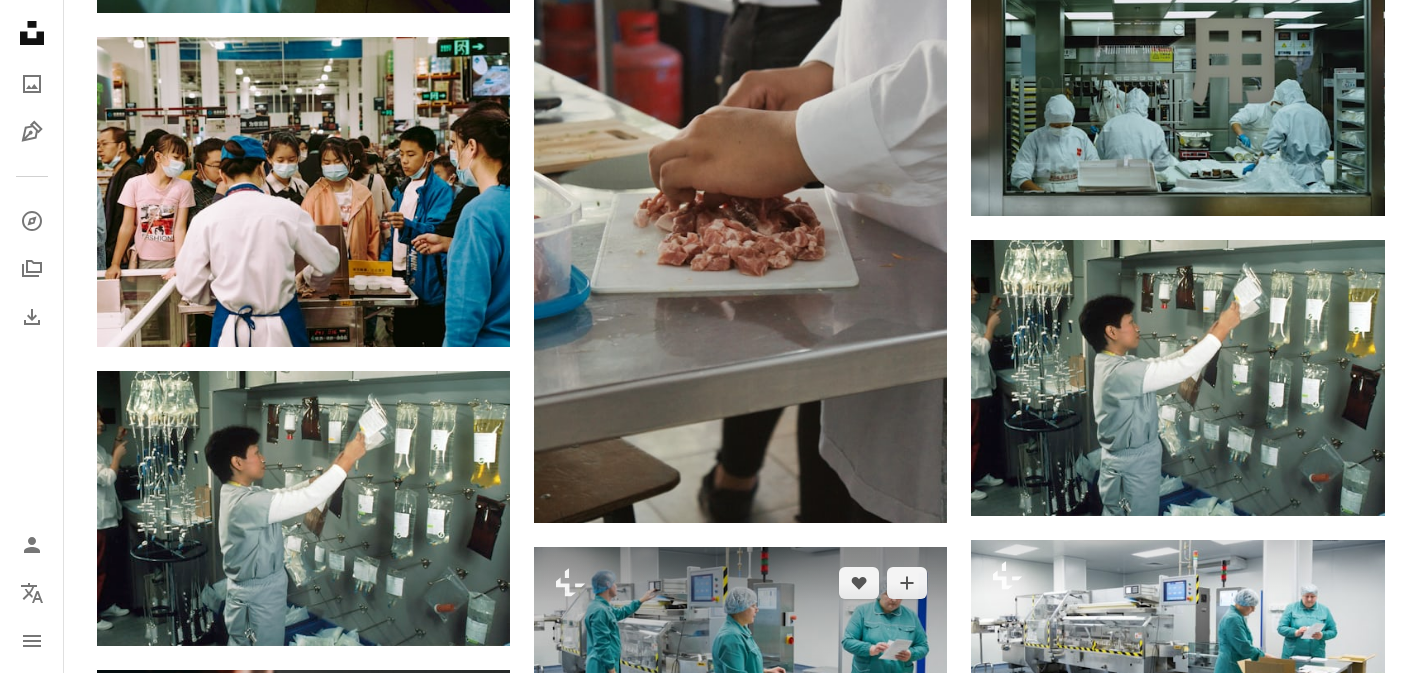 click at bounding box center (740, 684) 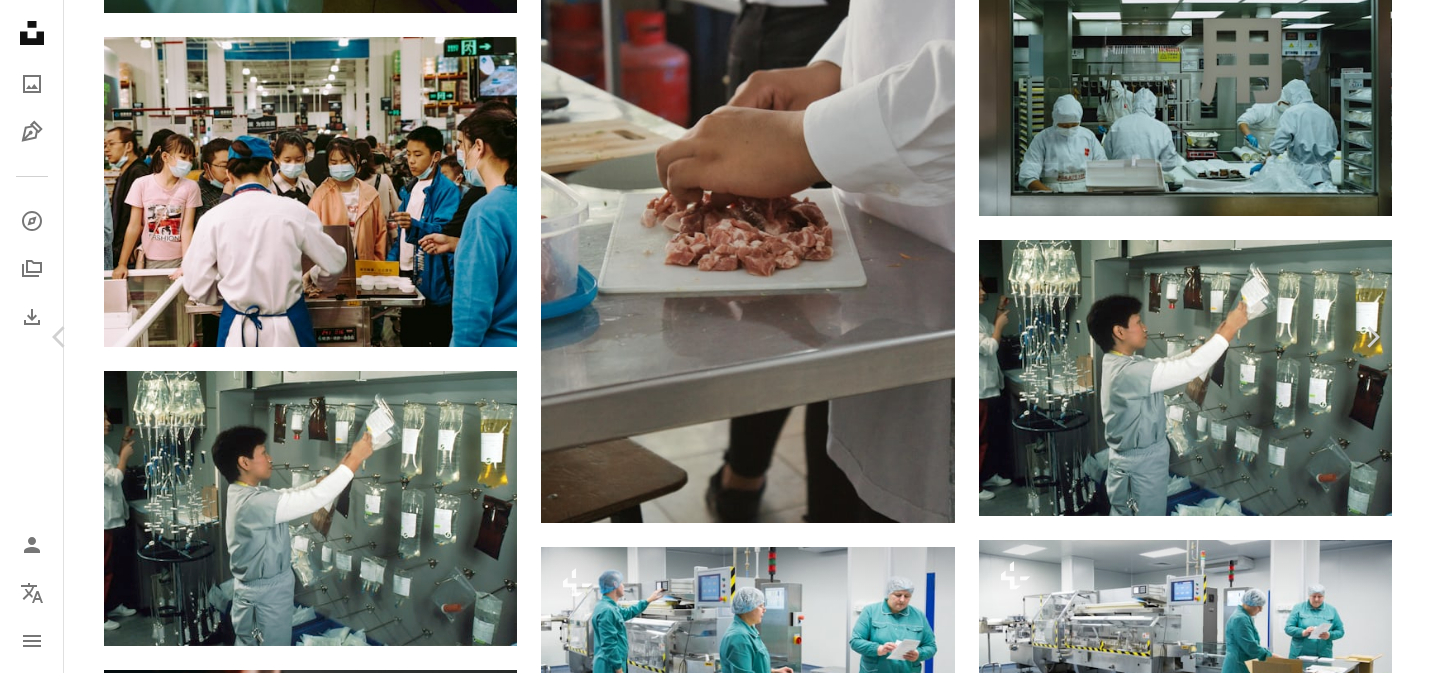 click on "An X shape Chevron left Chevron right Getty Images For  Unsplash+ A heart A plus sign A lock Download Zoom in A forward-right arrow Share More Actions Calendar outlined Published on  September 1, 2022 Safety Licensed under the  Unsplash+ License business adult photography medicine factory environment engineering laboratory futuristic chemistry quality container horizontal pill efficiency healthcare and medicine serious concepts protective workwear Free images From this series Chevron right Plus sign for Unsplash+ Plus sign for Unsplash+ Plus sign for Unsplash+ Plus sign for Unsplash+ Plus sign for Unsplash+ Plus sign for Unsplash+ Plus sign for Unsplash+ Plus sign for Unsplash+ Plus sign for Unsplash+ Plus sign for Unsplash+ Related images Plus sign for Unsplash+ A heart A plus sign Getty Images For  Unsplash+ A lock Download Plus sign for Unsplash+ A heart A plus sign Getty Images For  Unsplash+ A lock Download Plus sign for Unsplash+ A heart A plus sign Getty Images For  Unsplash+ A lock Download A heart" at bounding box center [716, 5480] 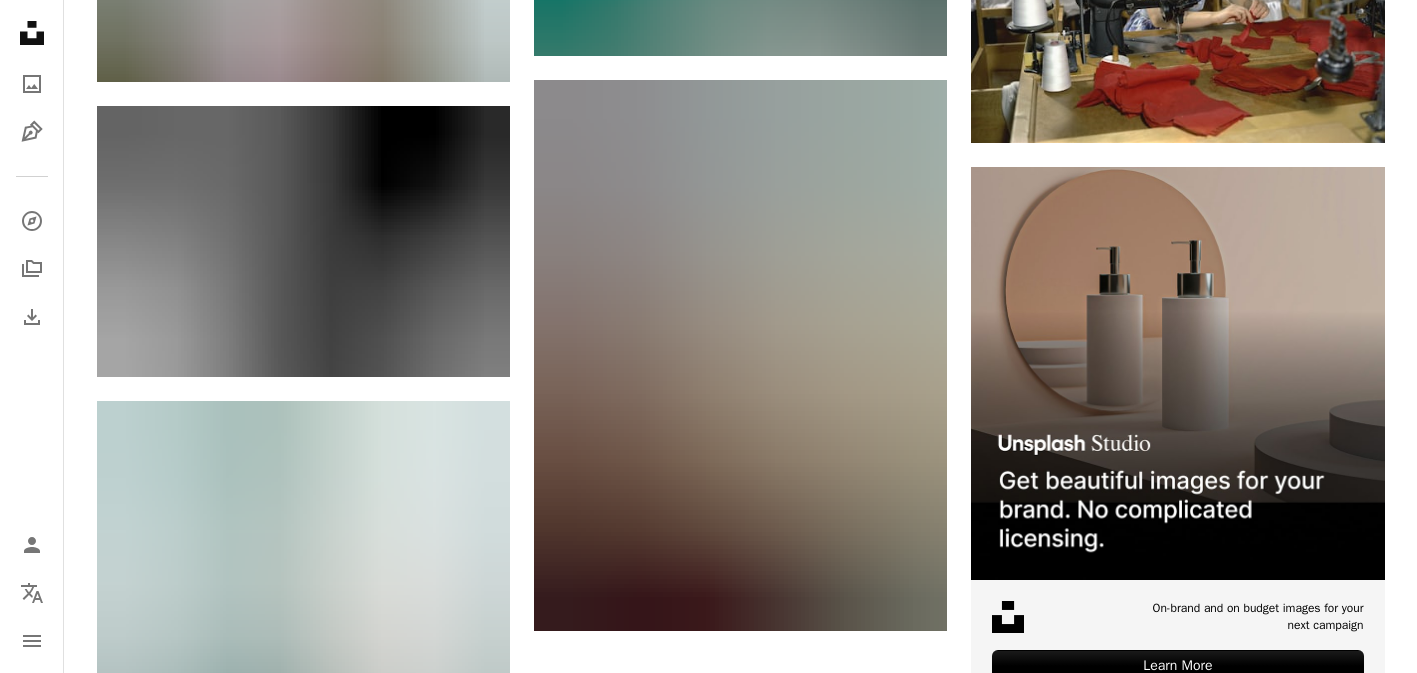scroll, scrollTop: 7619, scrollLeft: 0, axis: vertical 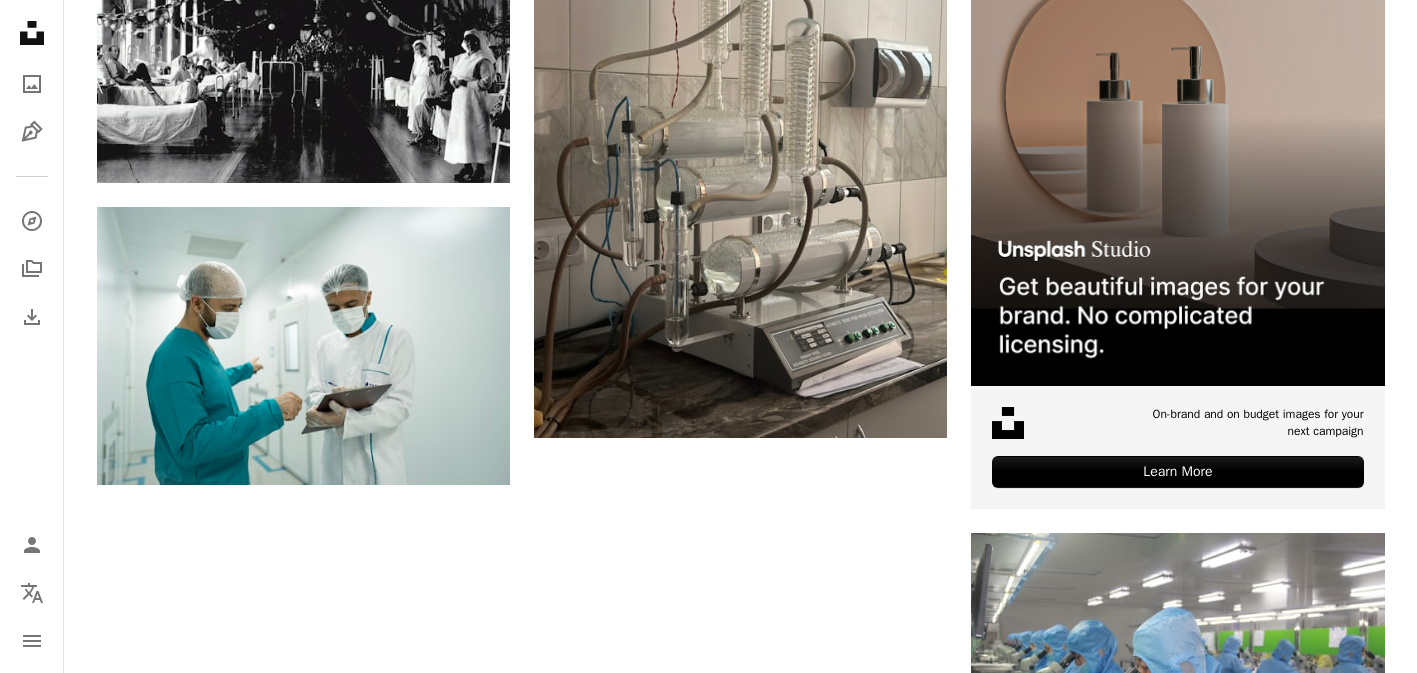 click on "Load more" at bounding box center (741, 1243) 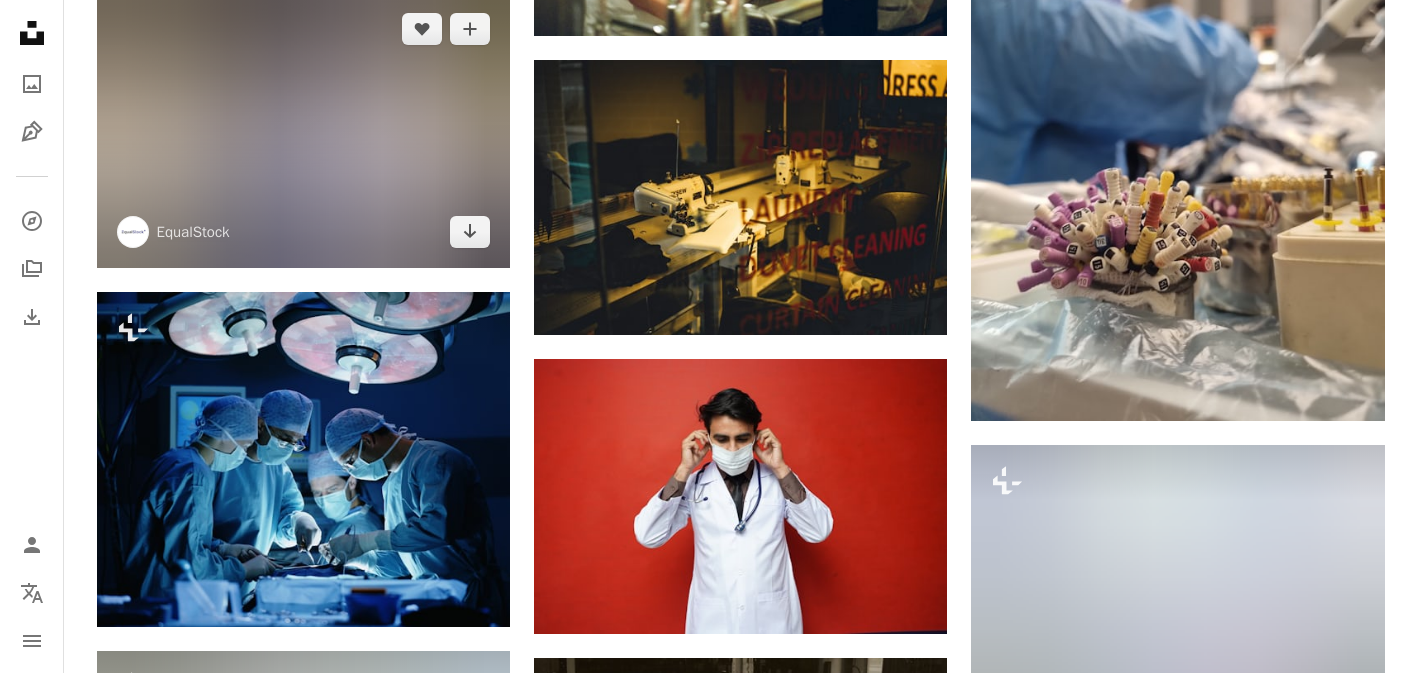 scroll, scrollTop: 16480, scrollLeft: 0, axis: vertical 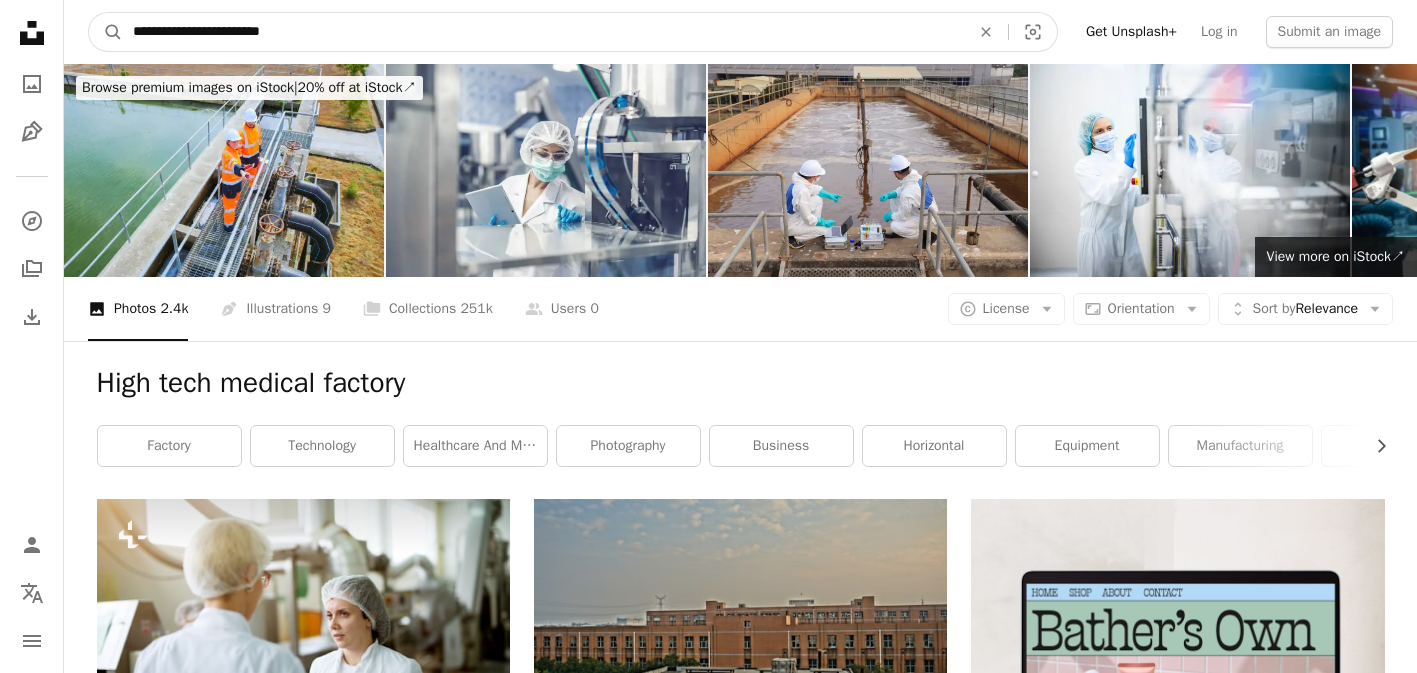 click on "**********" at bounding box center (543, 32) 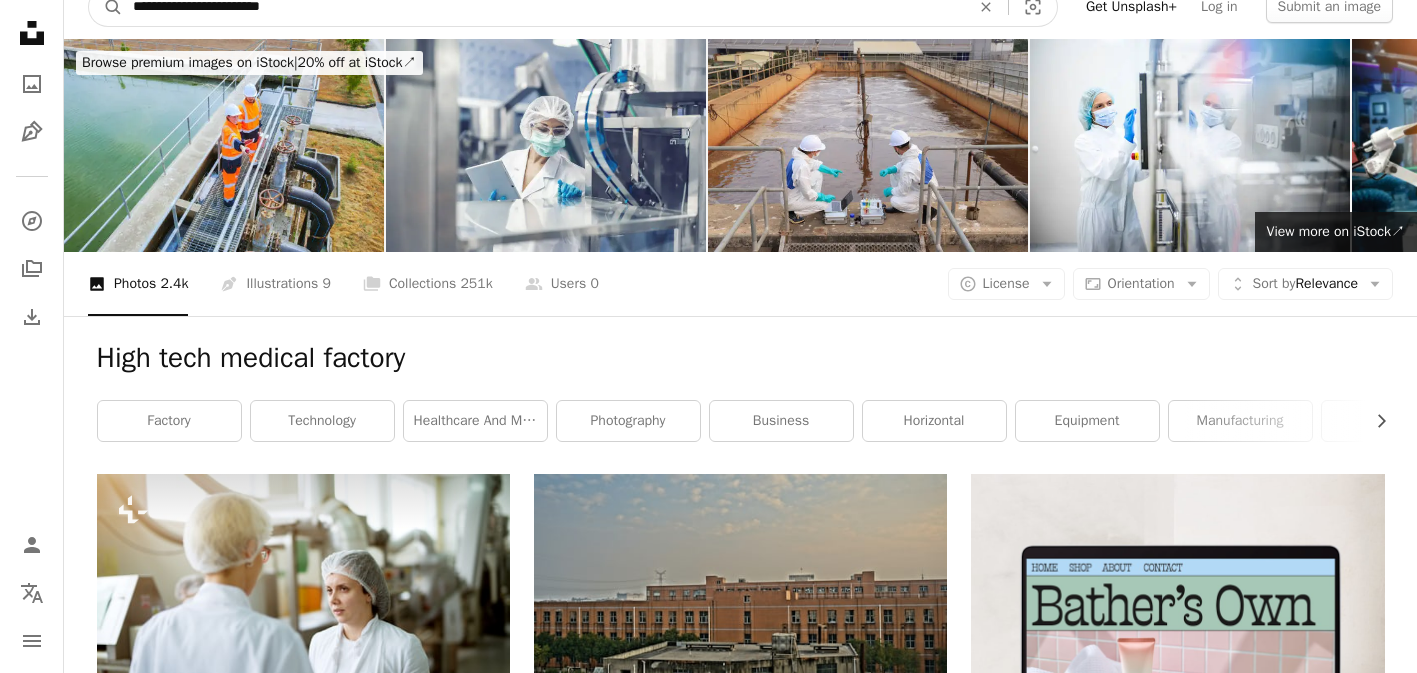 scroll, scrollTop: 38, scrollLeft: 0, axis: vertical 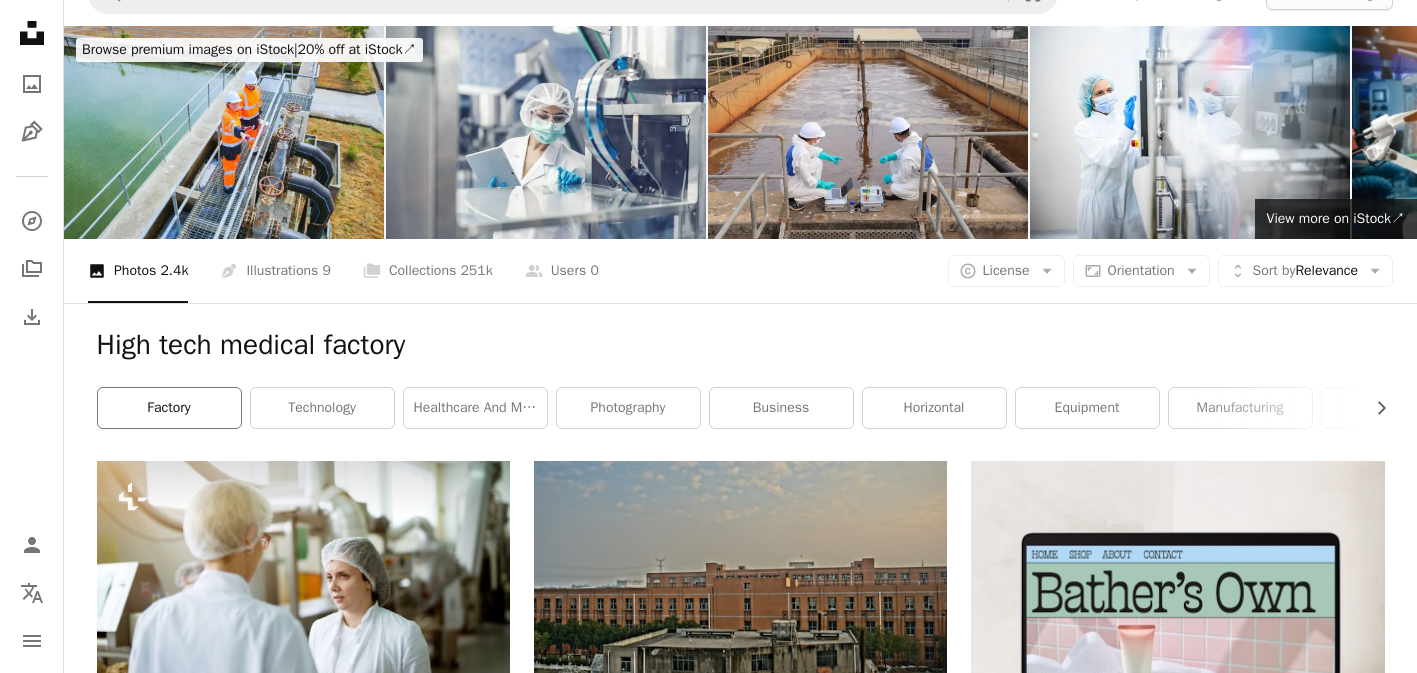 click on "factory" at bounding box center [169, 408] 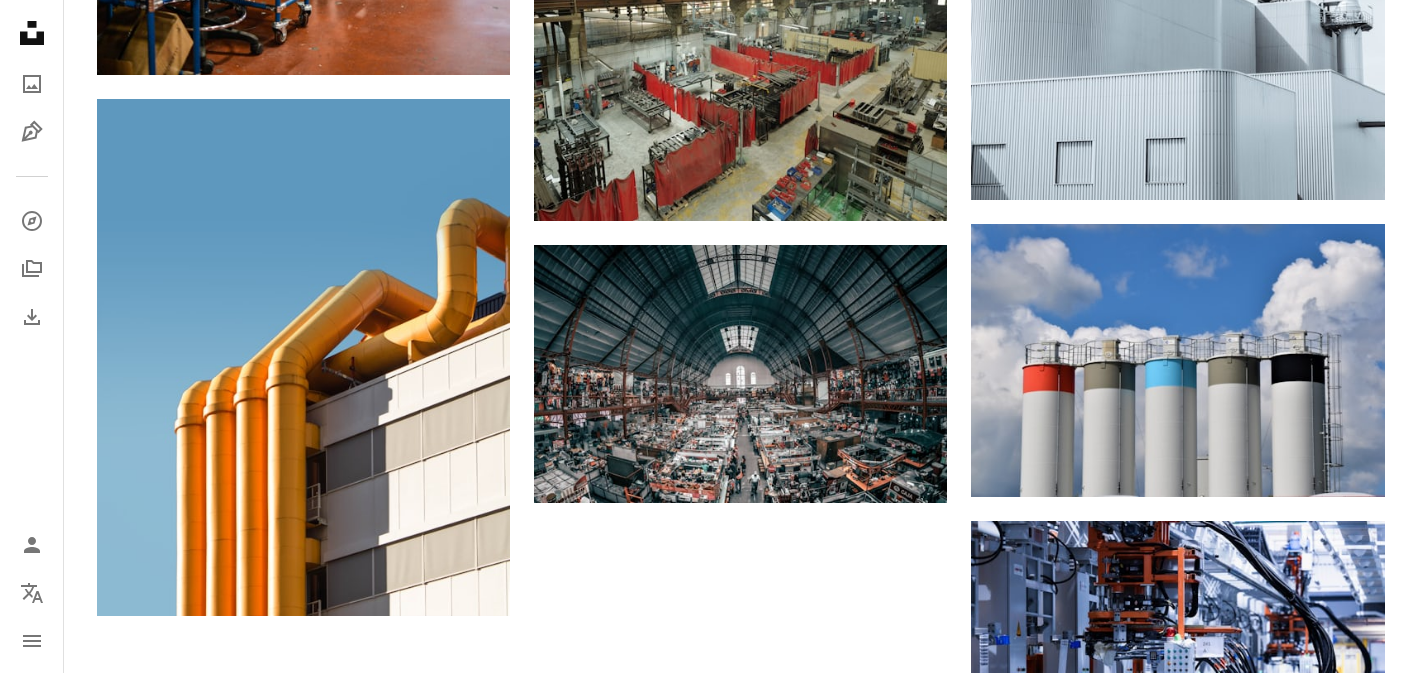 scroll, scrollTop: 2601, scrollLeft: 0, axis: vertical 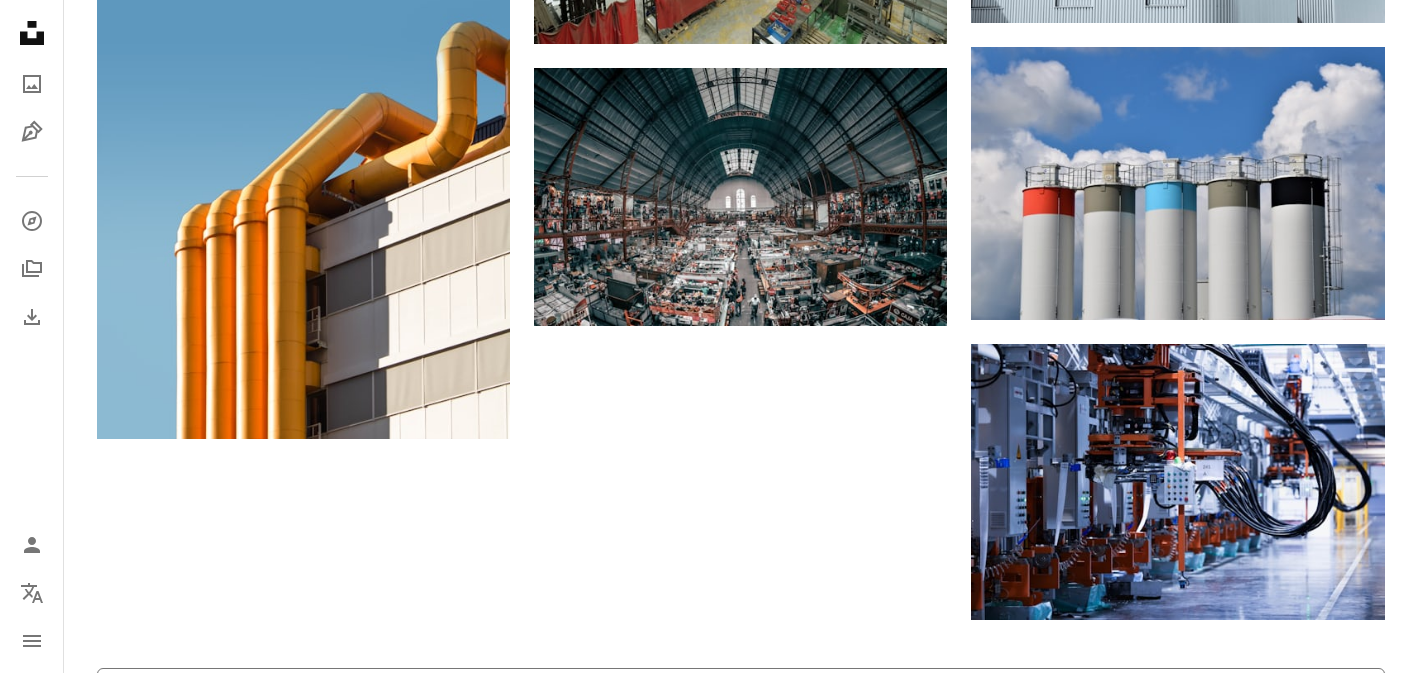 click on "Load more" at bounding box center (741, 700) 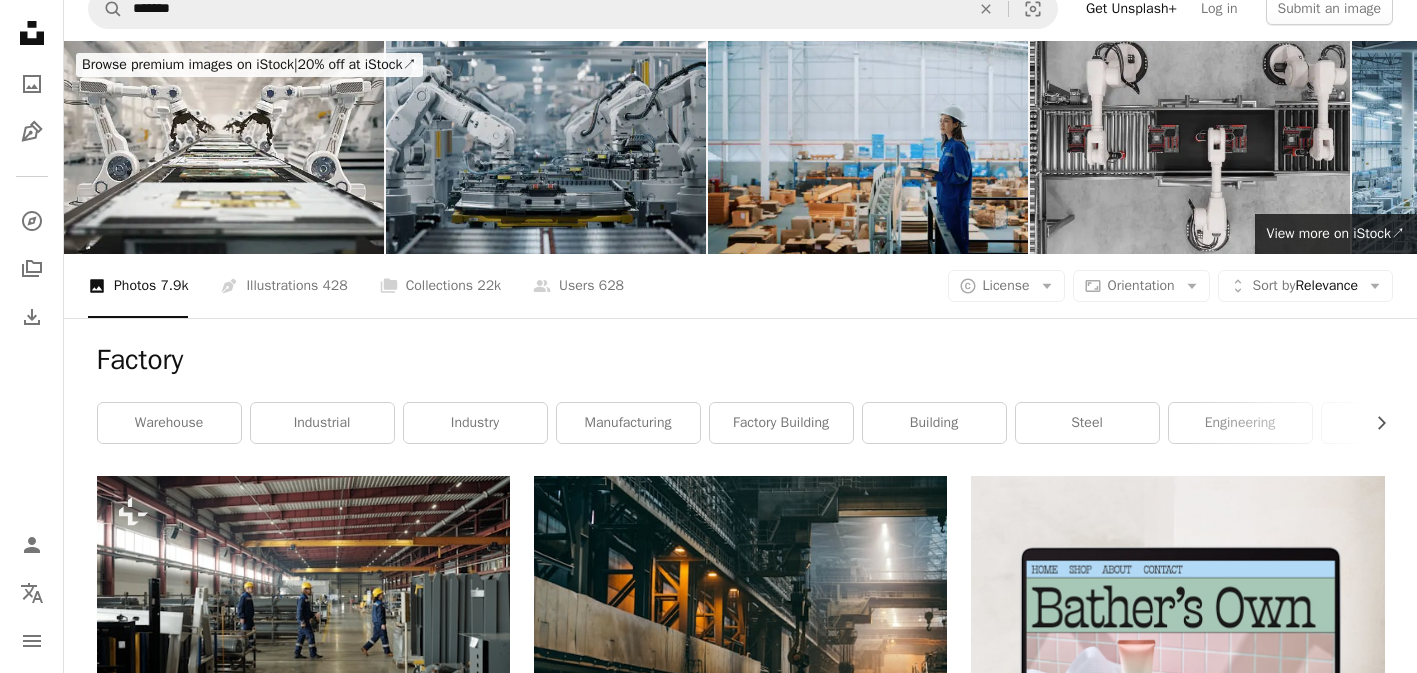 scroll, scrollTop: 0, scrollLeft: 0, axis: both 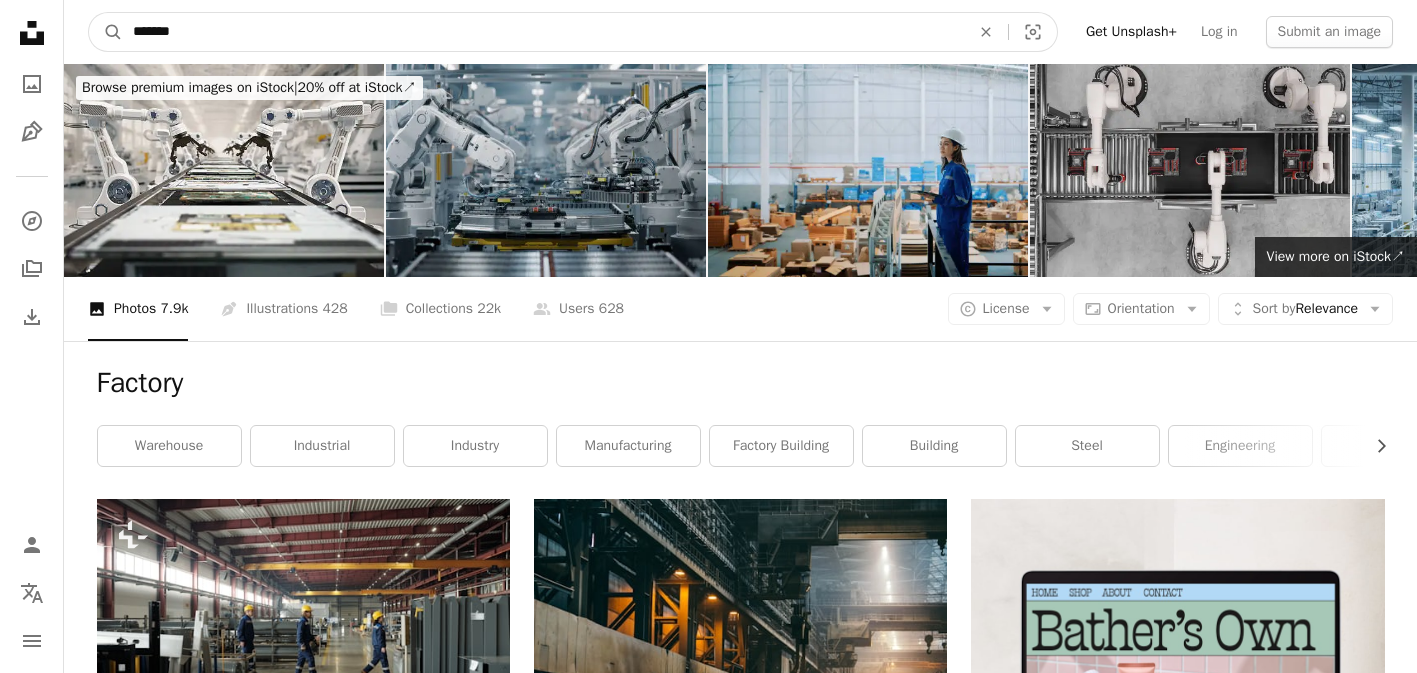 drag, startPoint x: 300, startPoint y: 35, endPoint x: 26, endPoint y: 23, distance: 274.26263 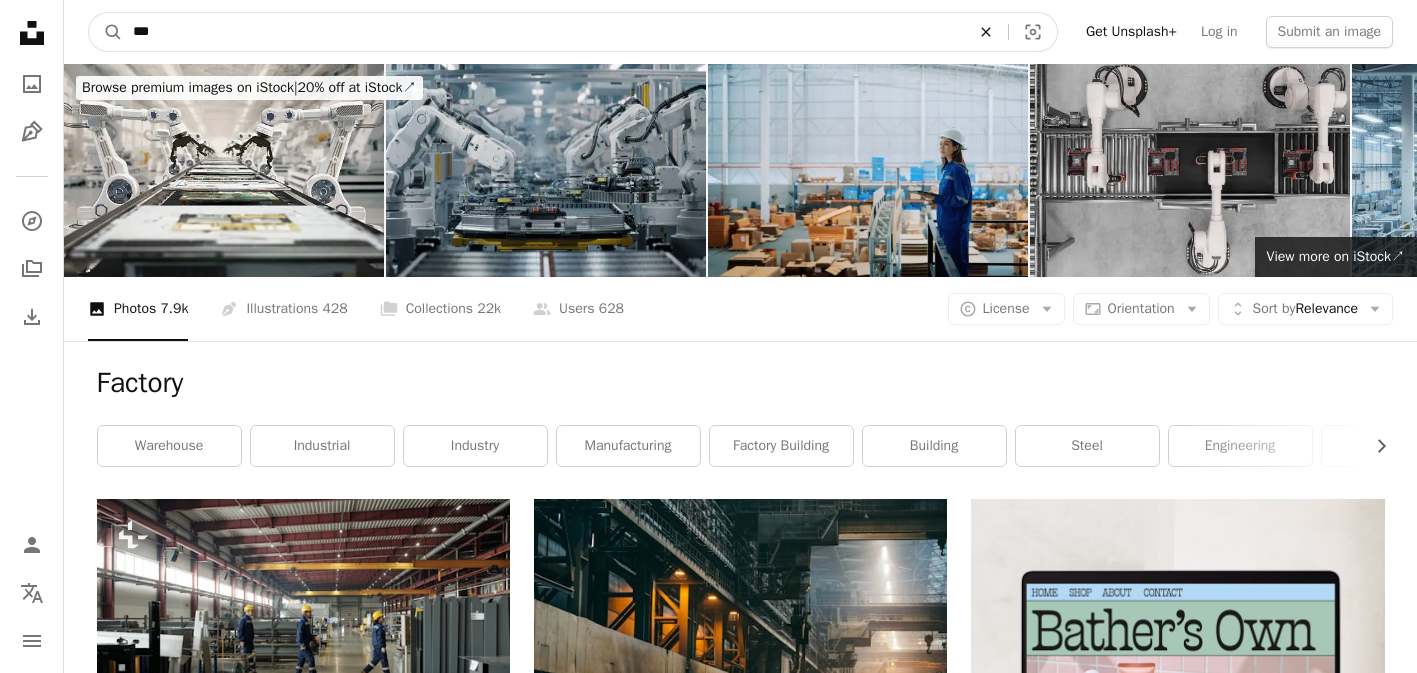 click on "A magnifying glass" at bounding box center [106, 32] 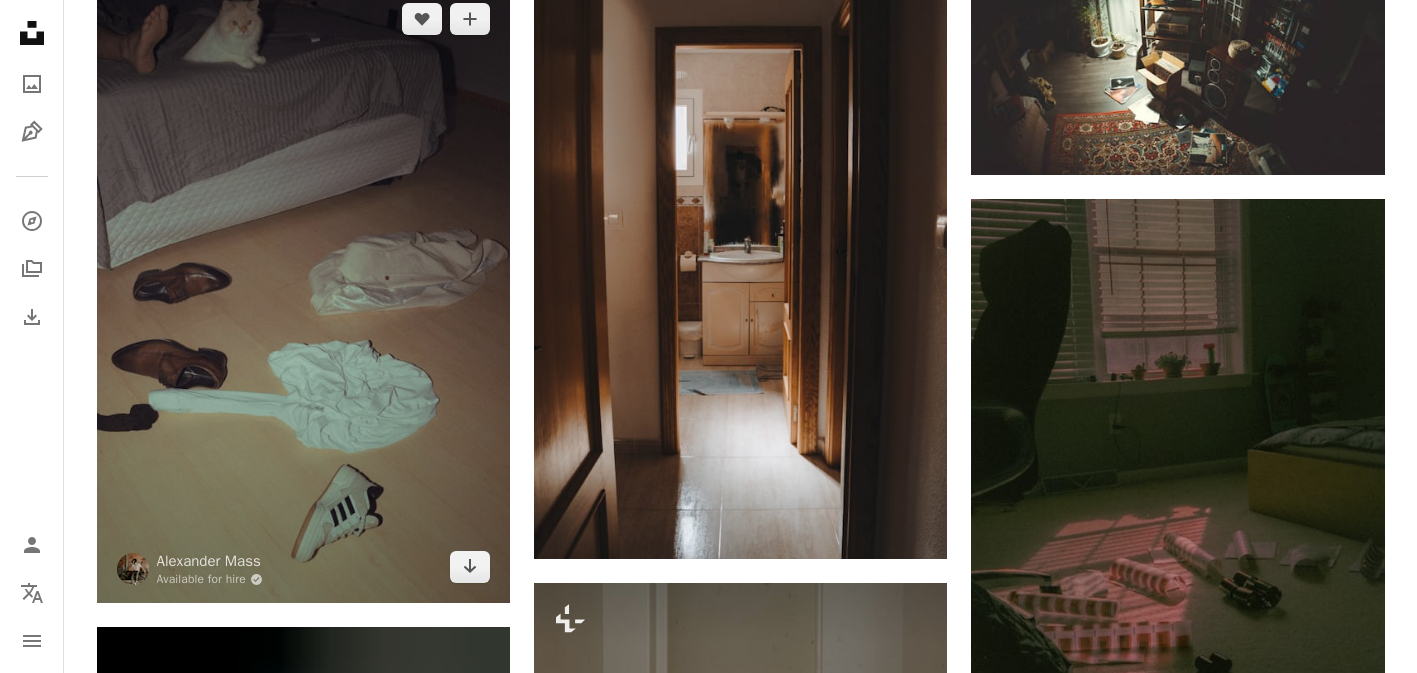 scroll, scrollTop: 0, scrollLeft: 0, axis: both 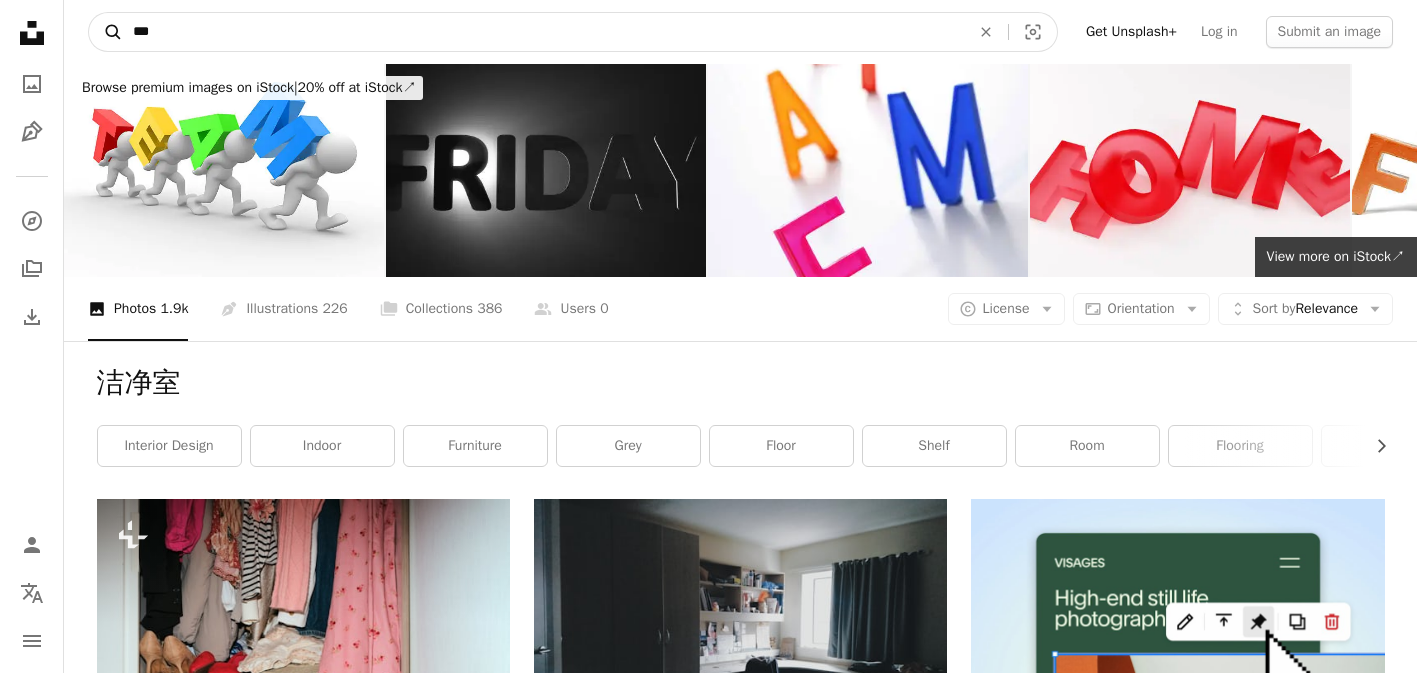 drag, startPoint x: 223, startPoint y: 26, endPoint x: 120, endPoint y: 16, distance: 103.4843 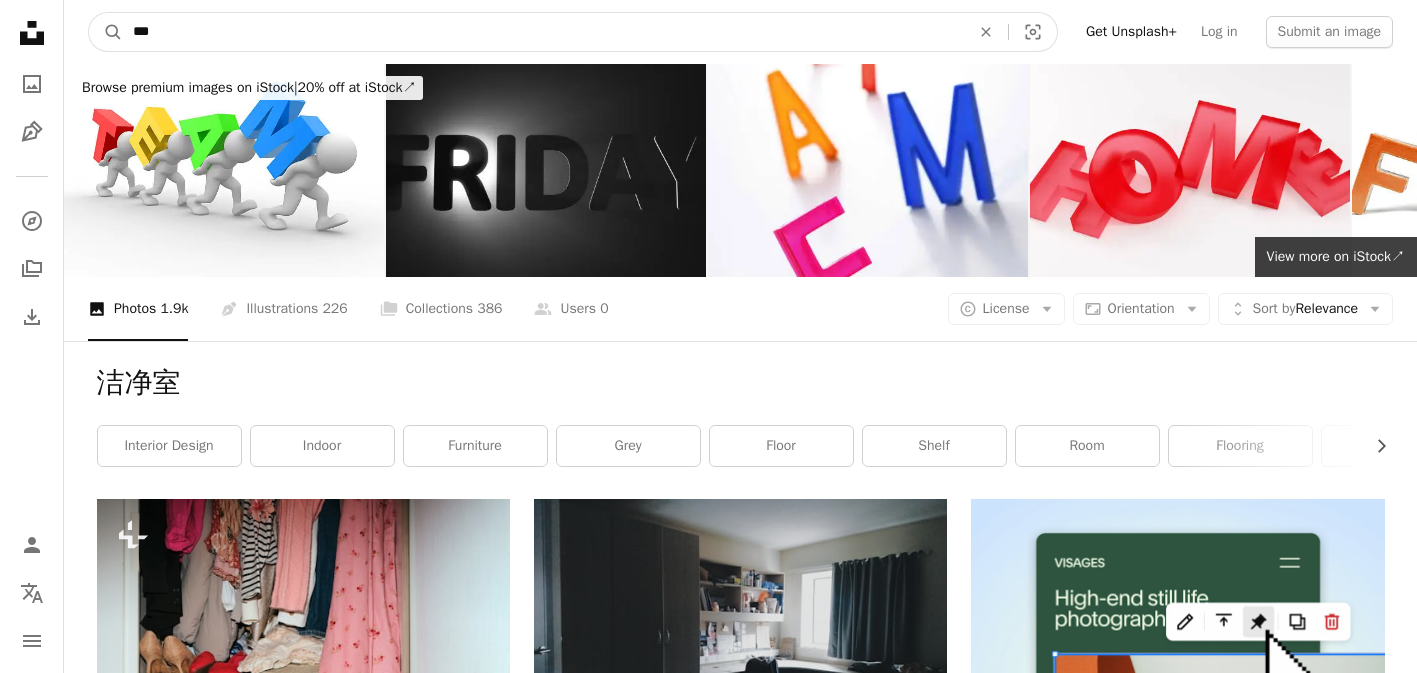 paste on "**********" 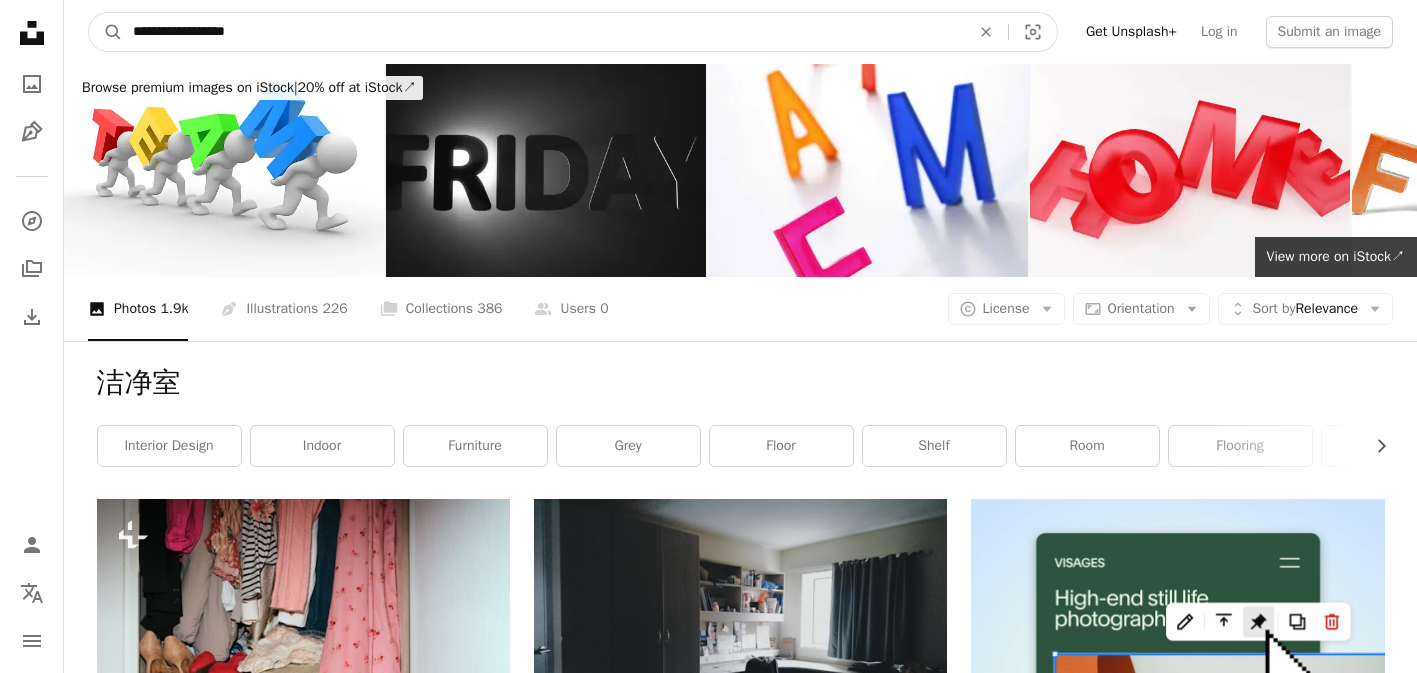 click on "A magnifying glass" at bounding box center (106, 32) 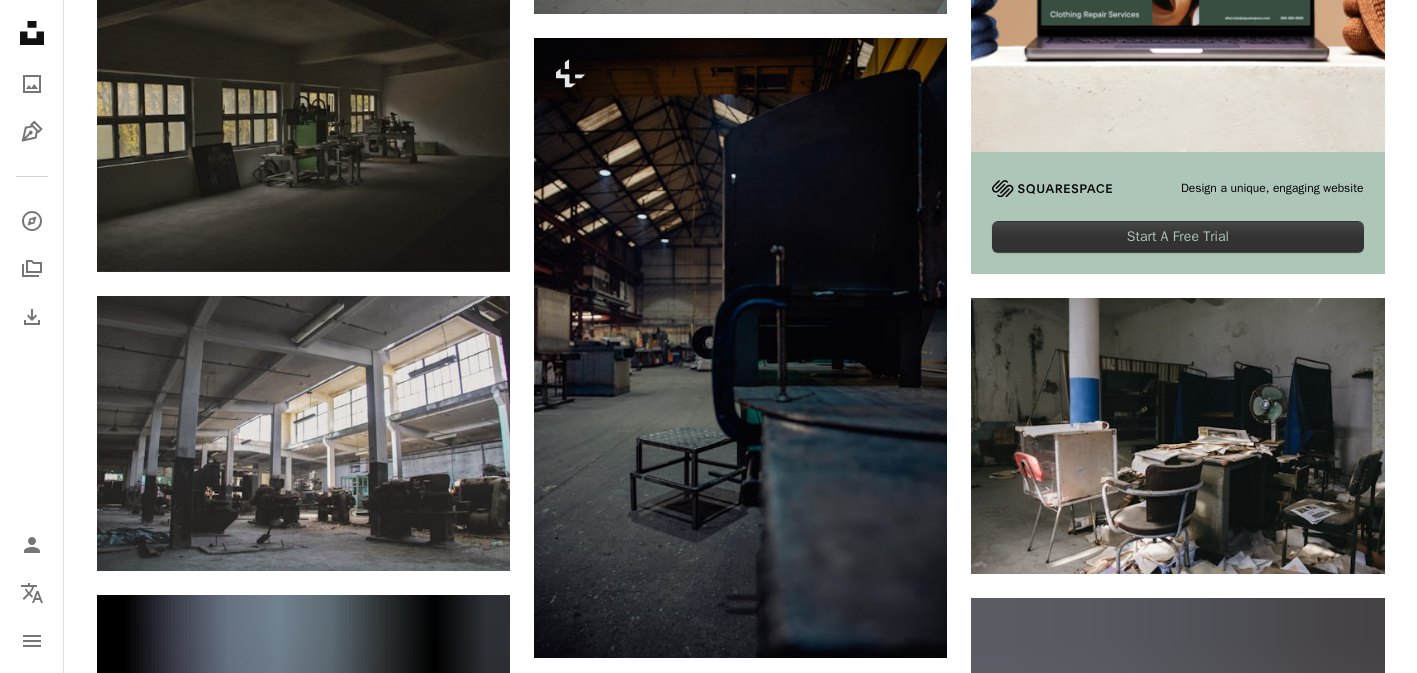 scroll, scrollTop: 0, scrollLeft: 0, axis: both 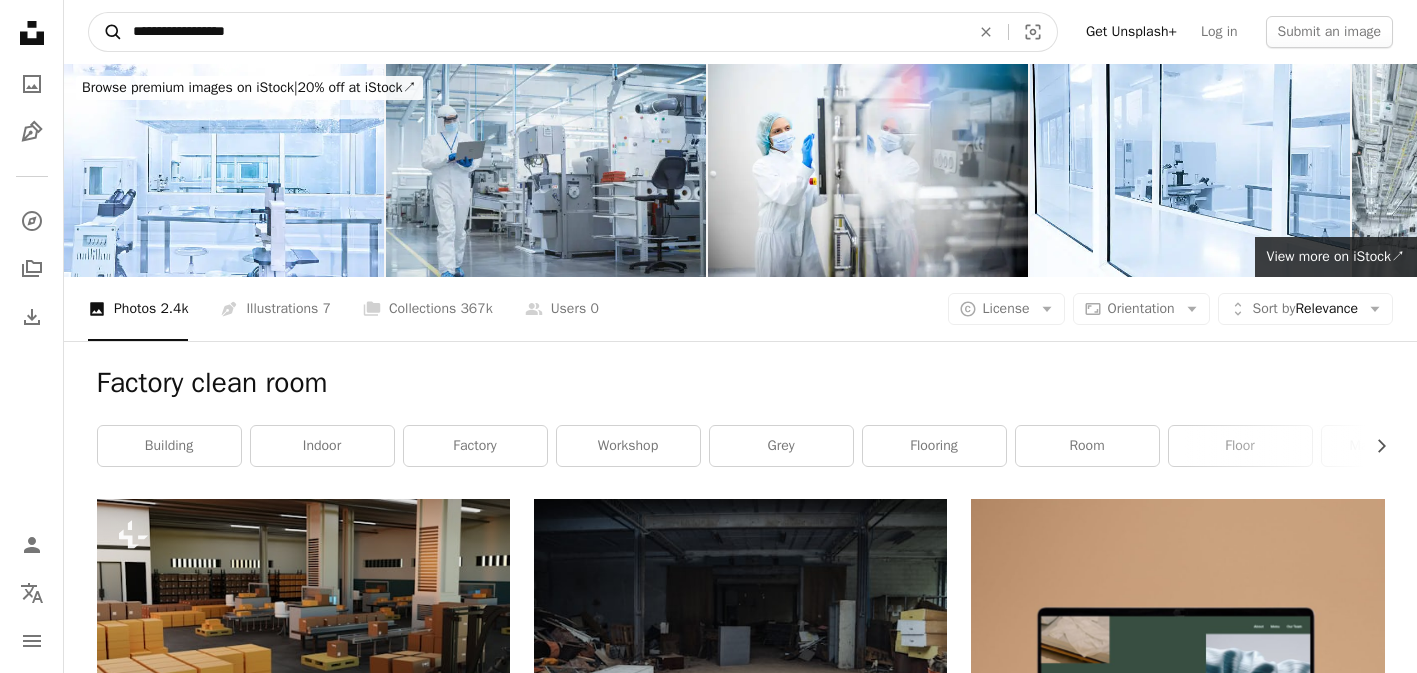 drag, startPoint x: 274, startPoint y: 23, endPoint x: 118, endPoint y: 20, distance: 156.02884 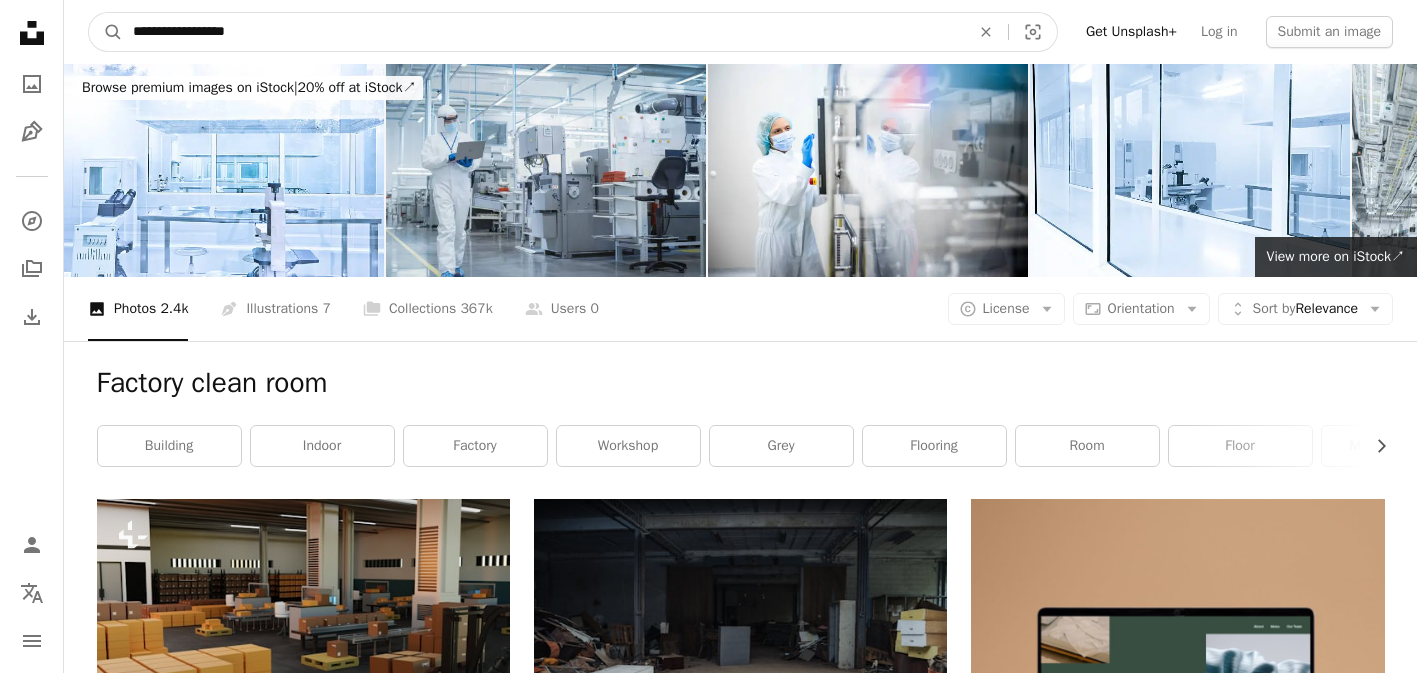 paste on "**********" 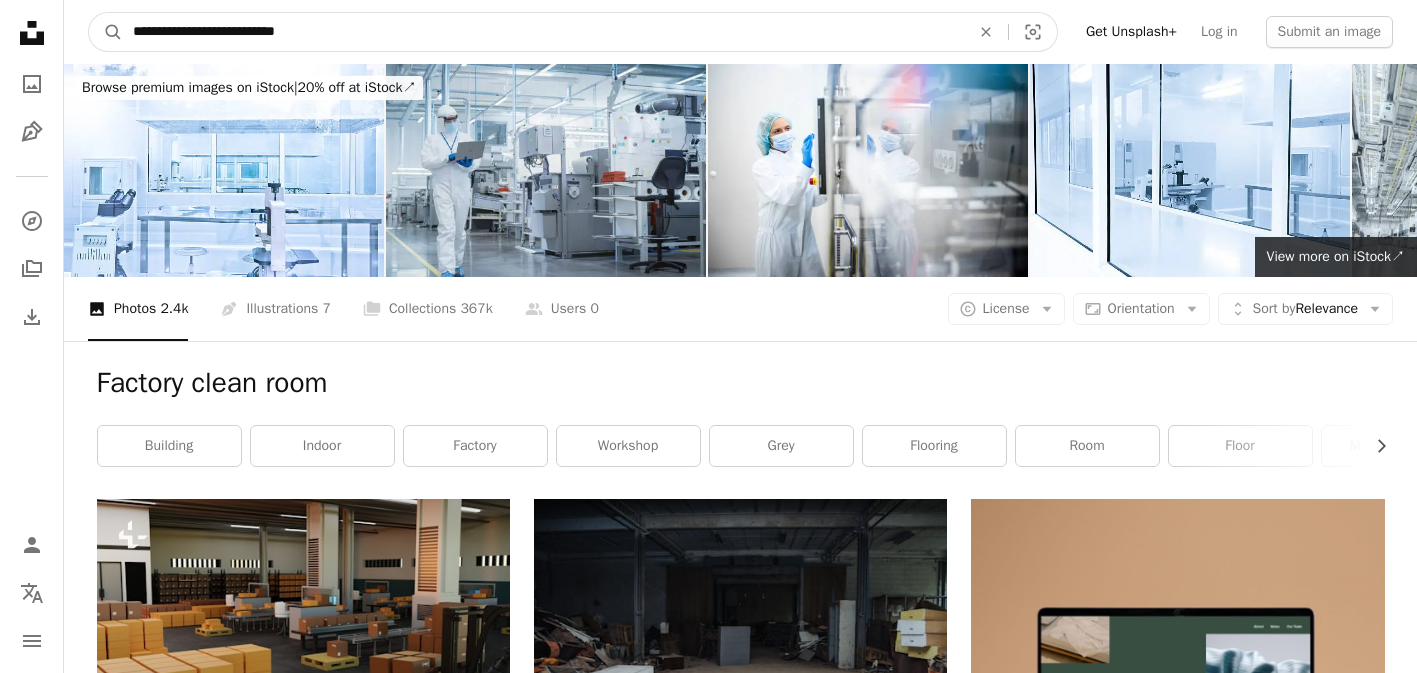 type on "**********" 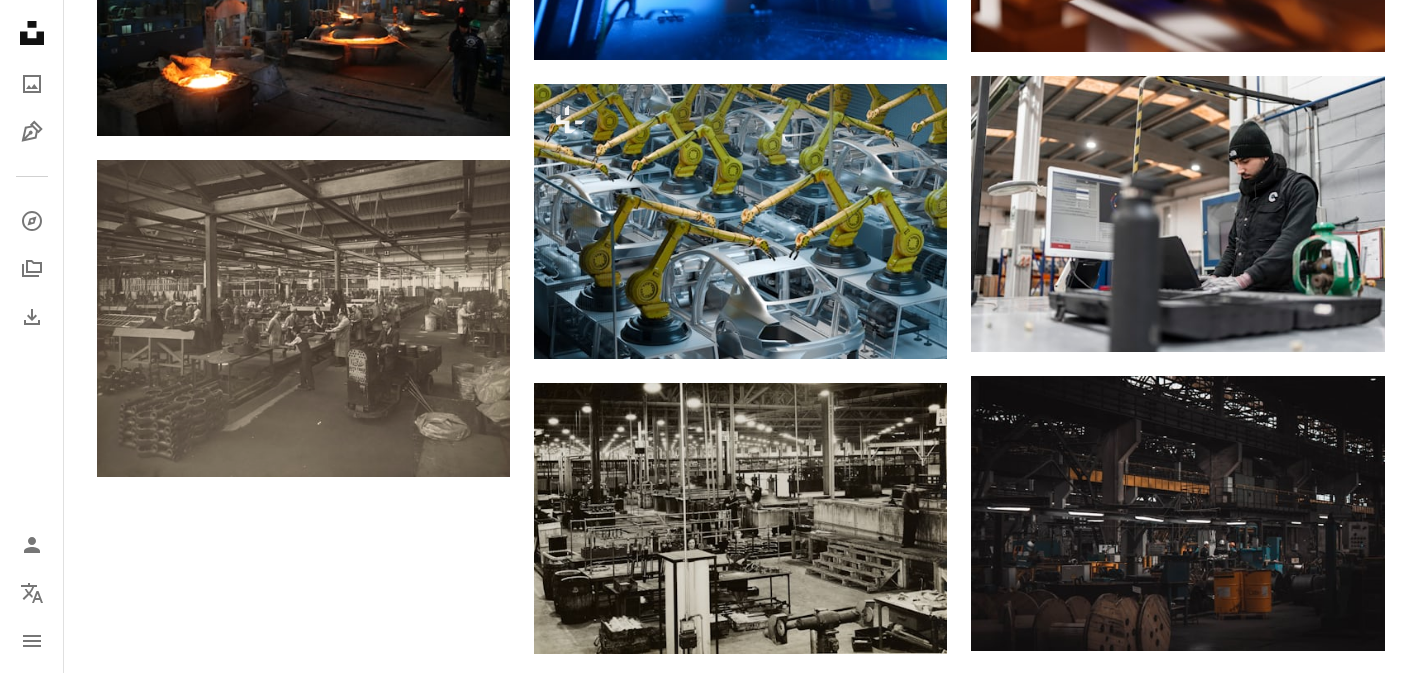 scroll, scrollTop: 2326, scrollLeft: 0, axis: vertical 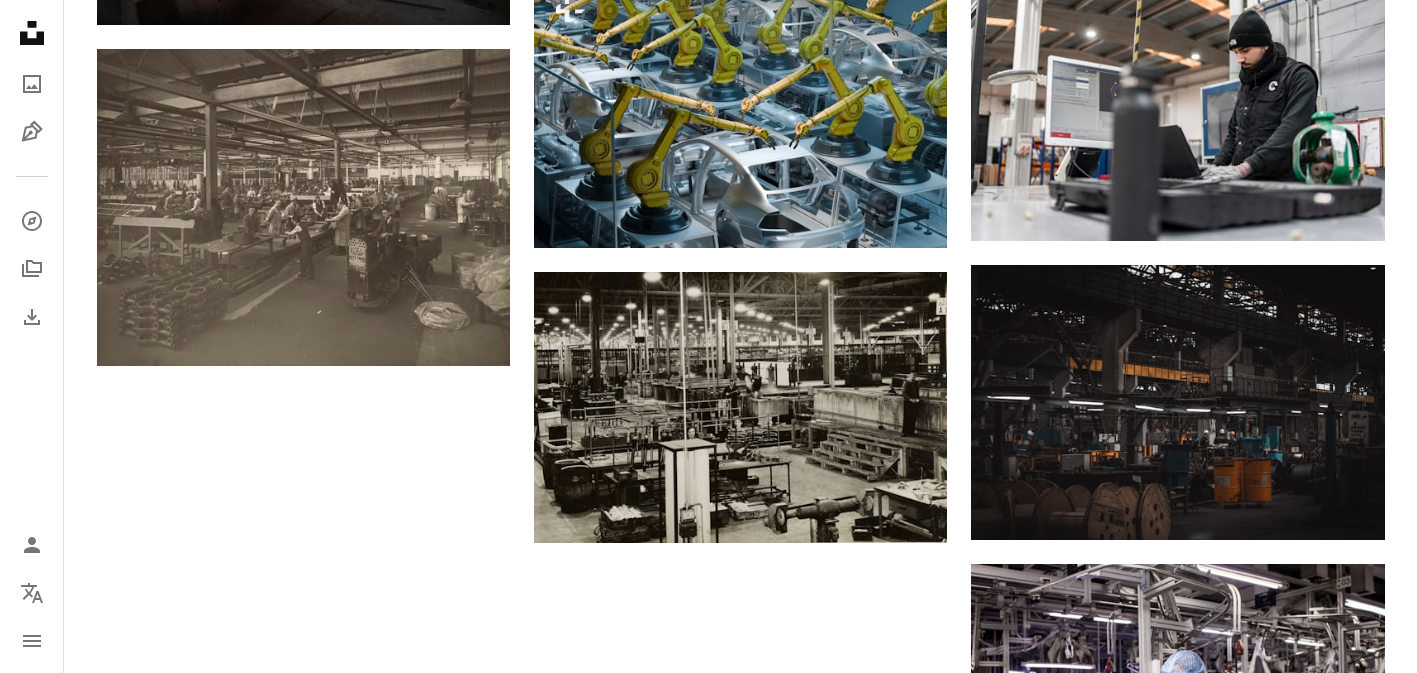 click on "Load more" at bounding box center [741, 919] 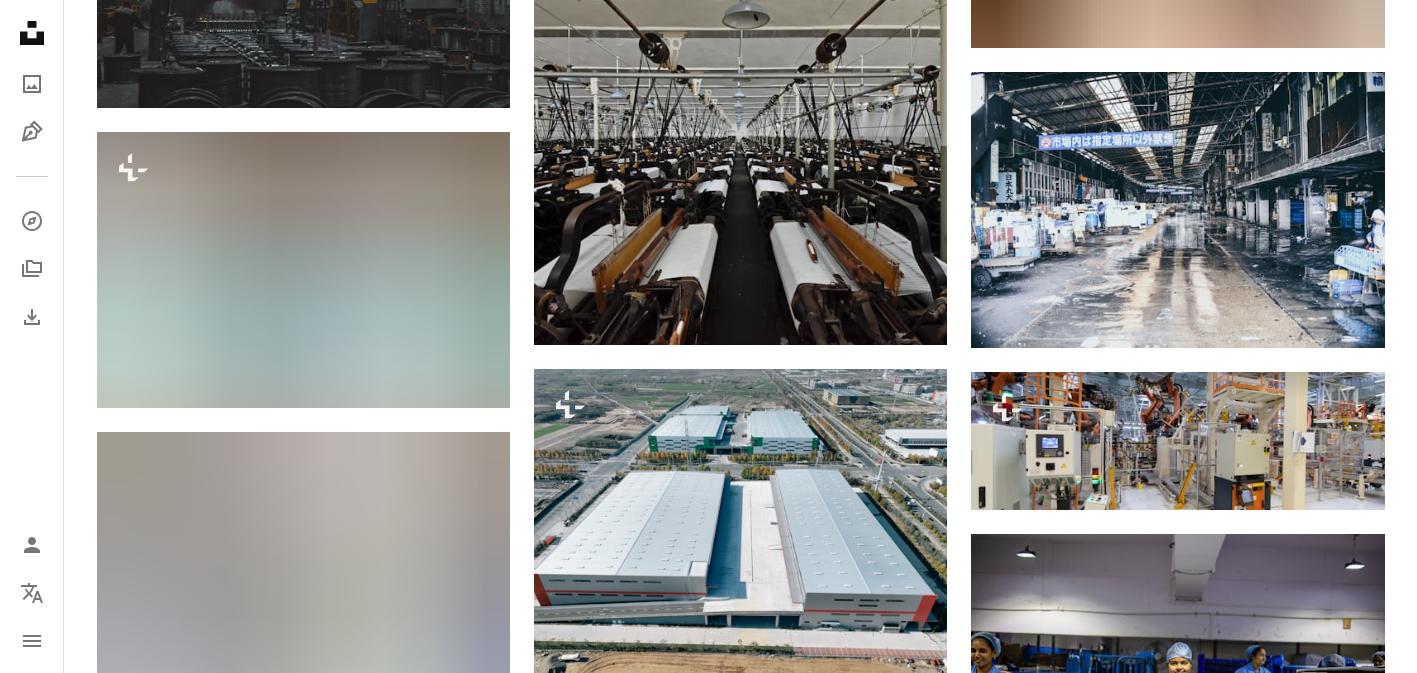 scroll, scrollTop: 10565, scrollLeft: 0, axis: vertical 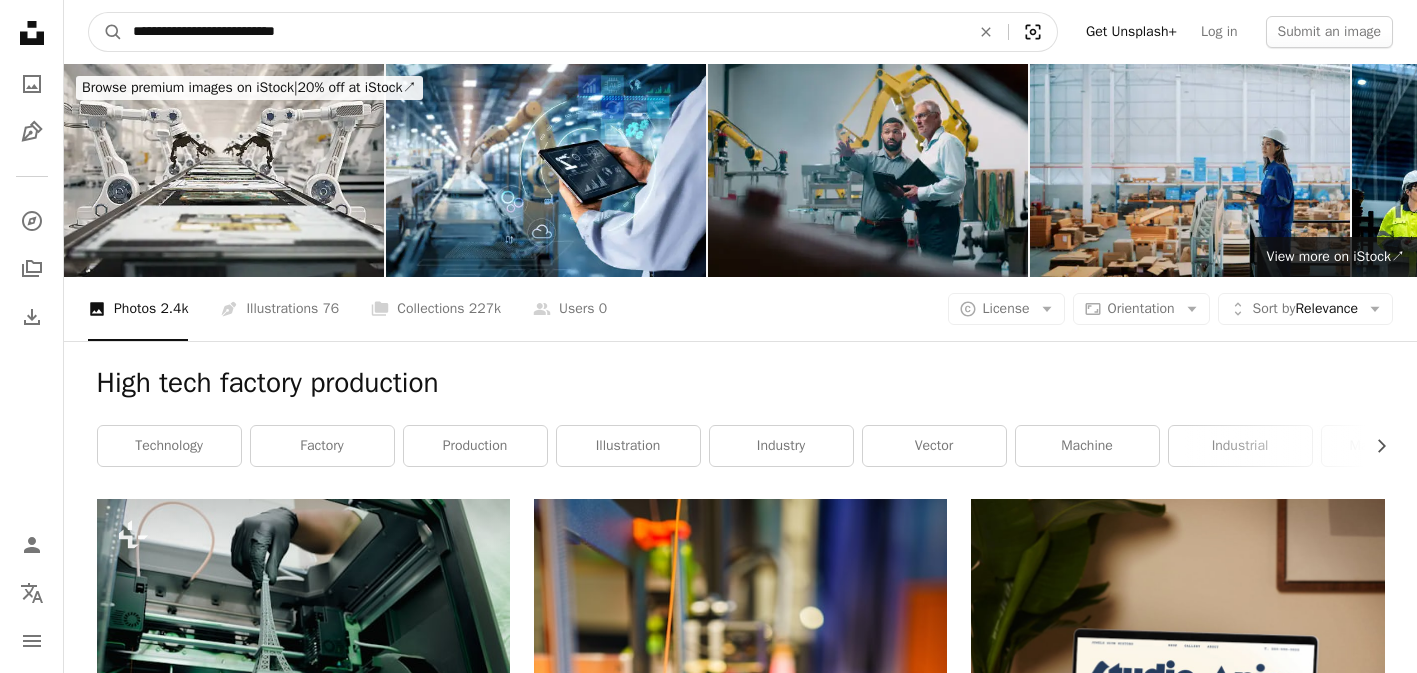 click on "Visual search" 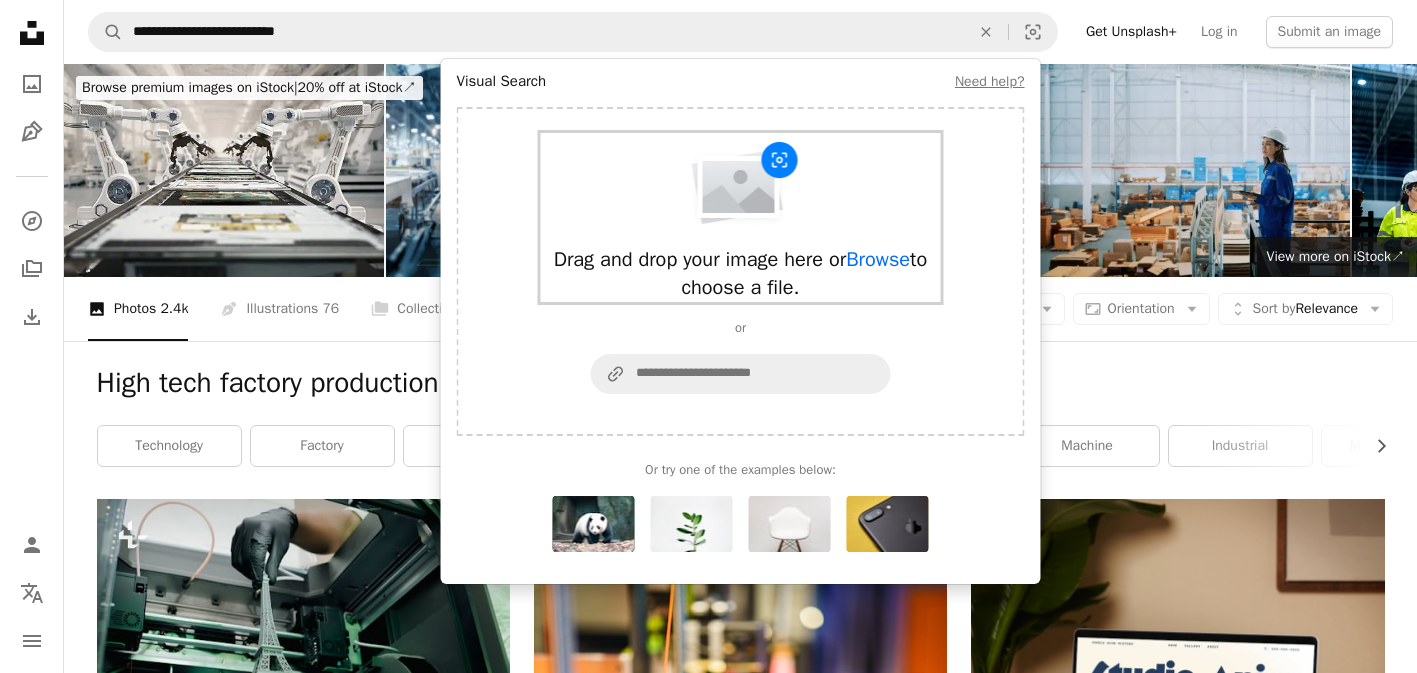 click on "Drag and drop your image here or  Browse  to choose a file." at bounding box center (741, 217) 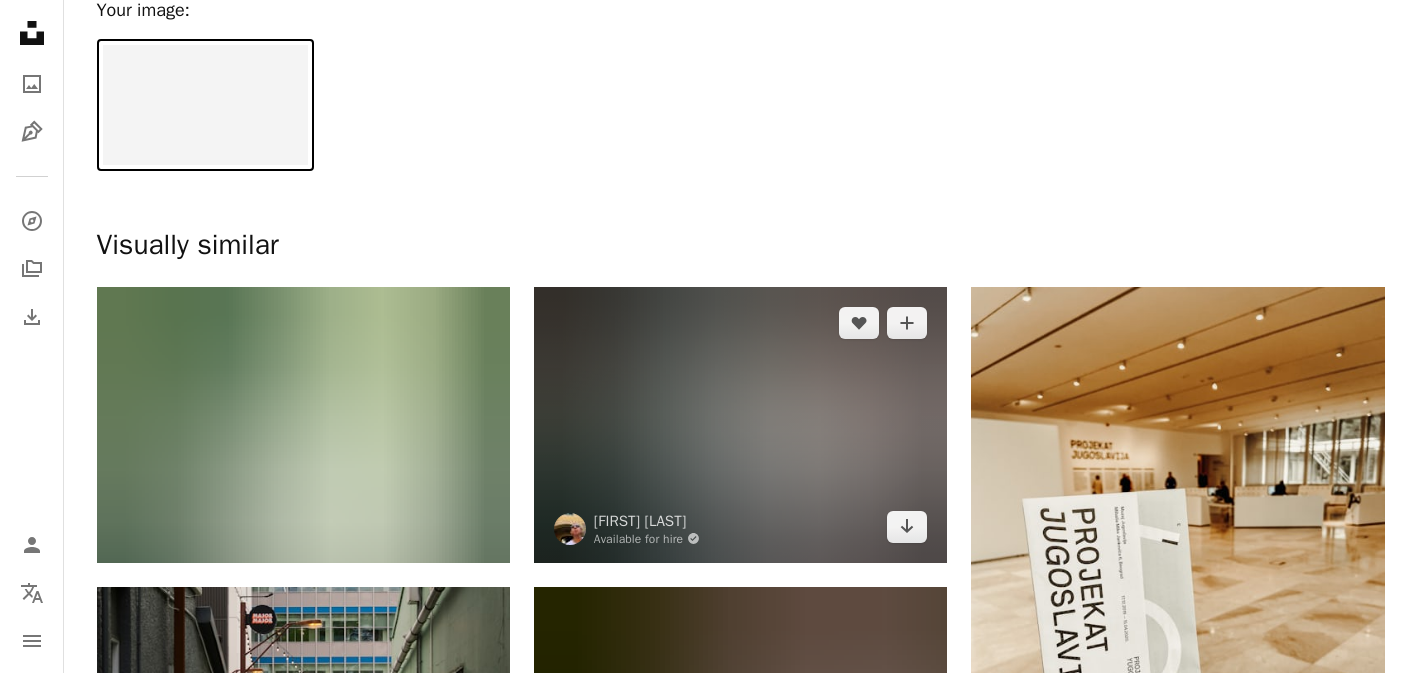 scroll, scrollTop: 0, scrollLeft: 0, axis: both 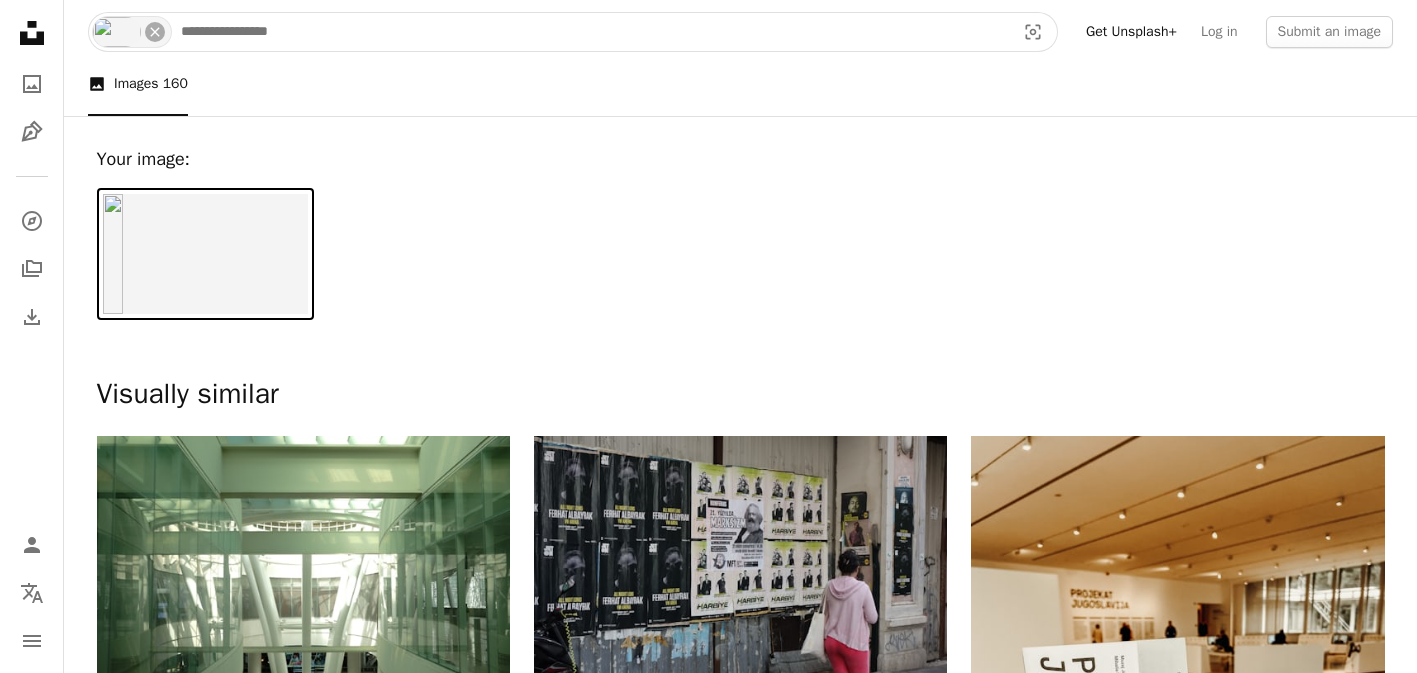click at bounding box center [590, 32] 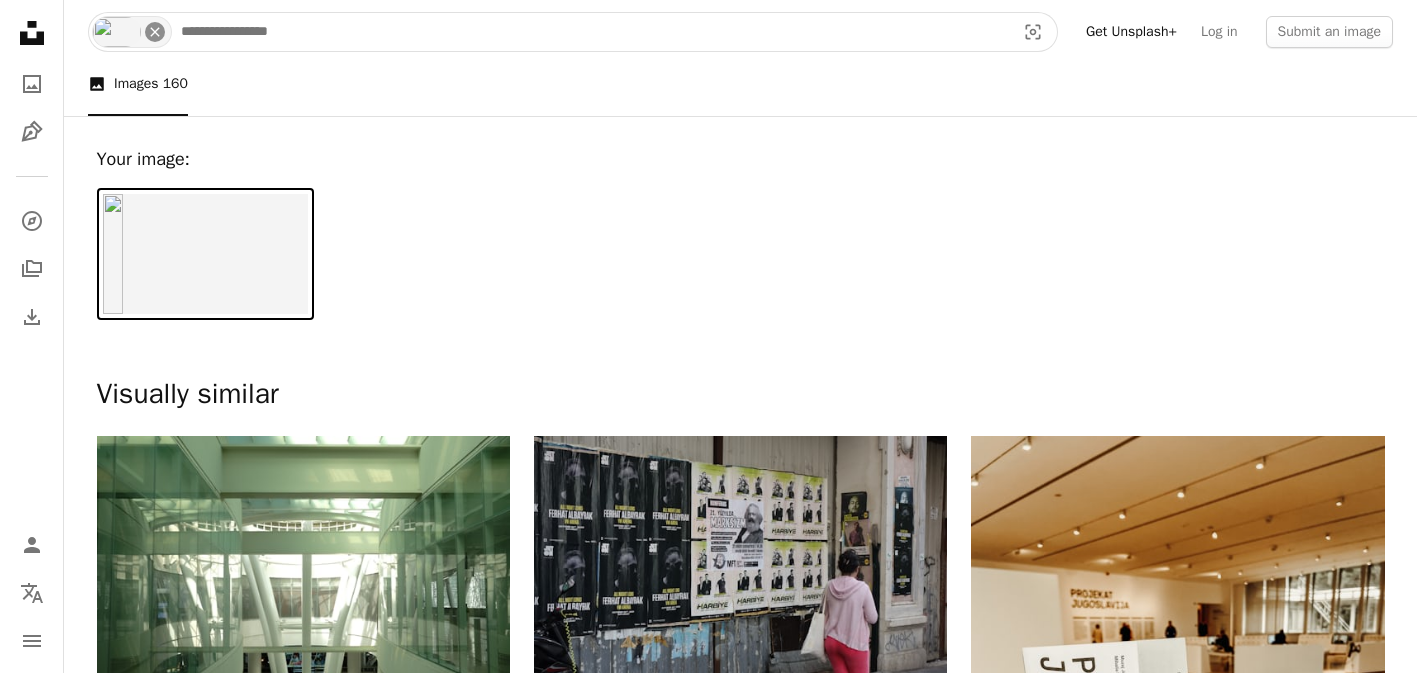 click on "An X shape" 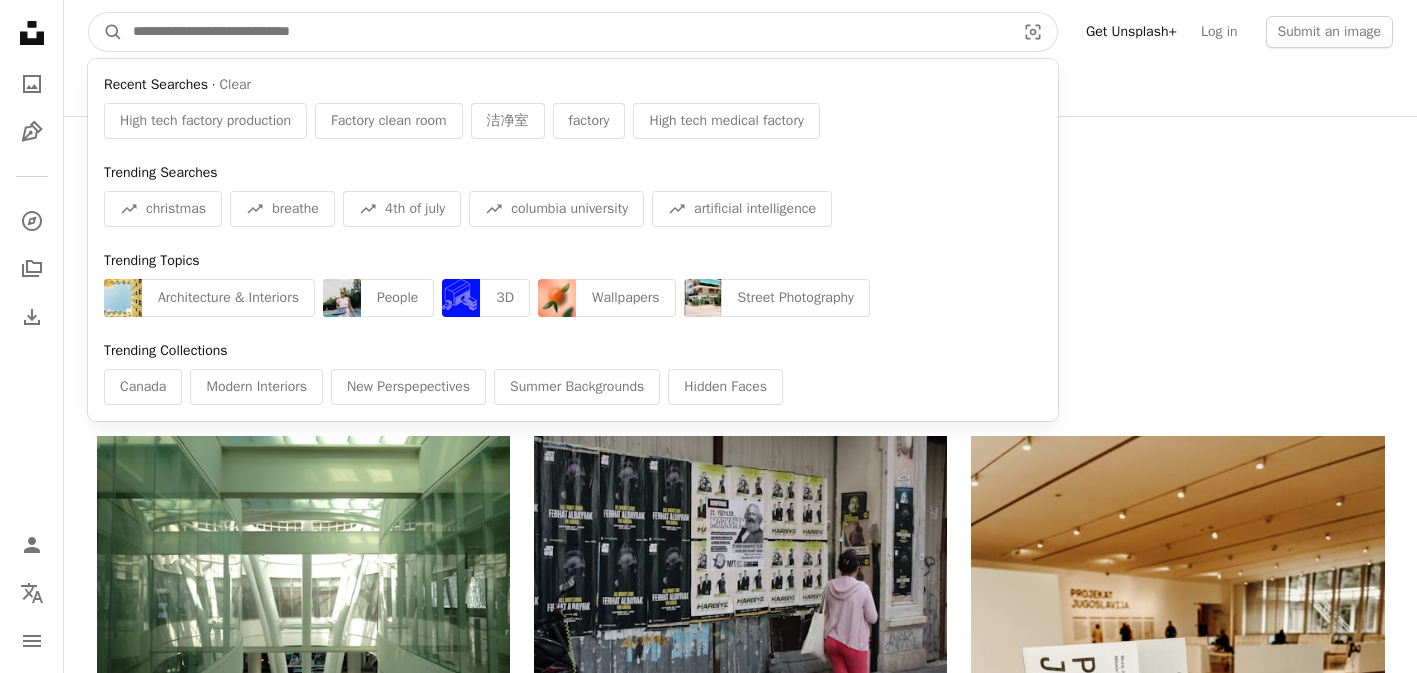click at bounding box center [566, 32] 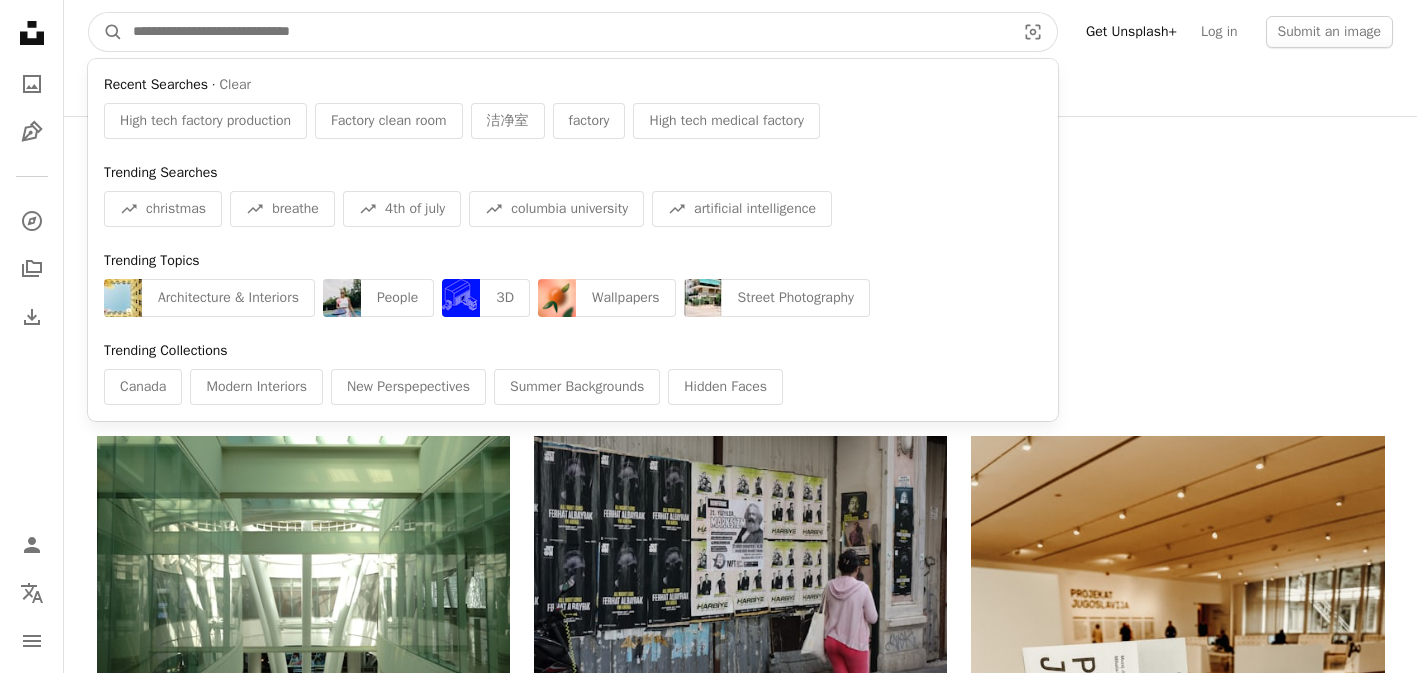 paste on "**********" 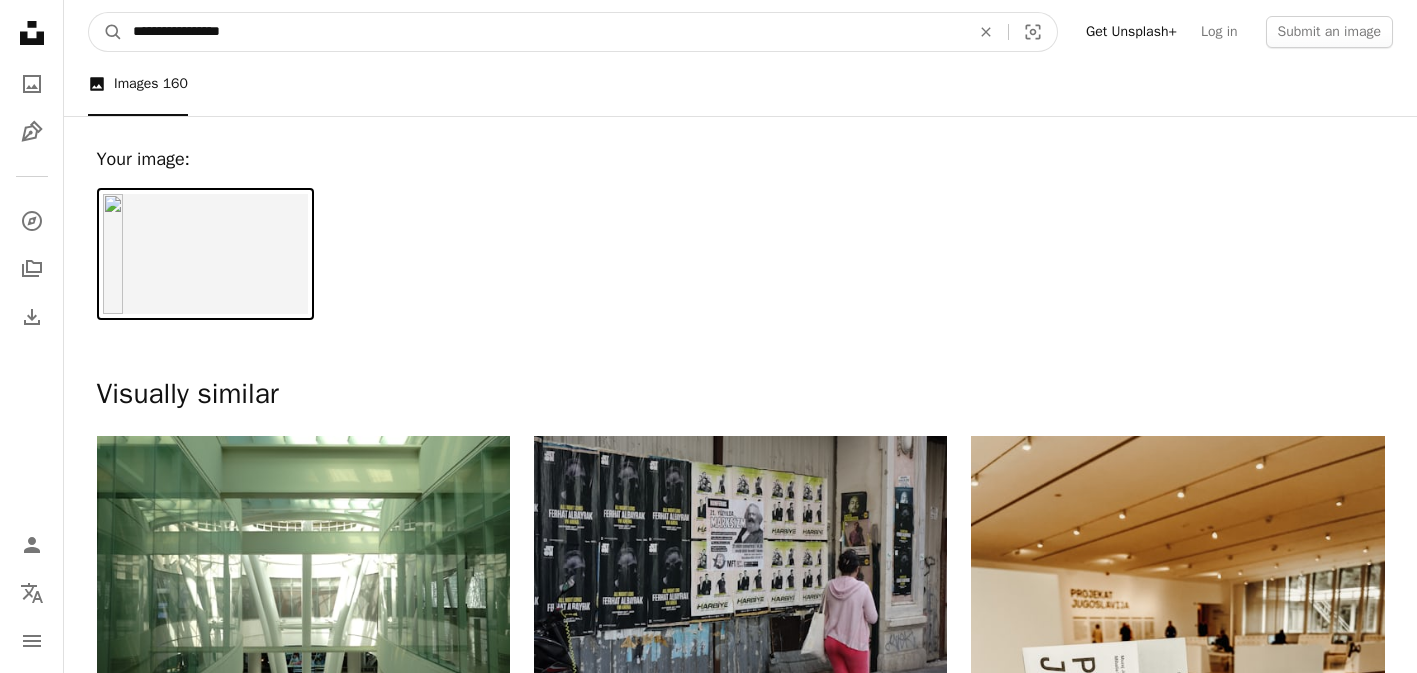 type on "**********" 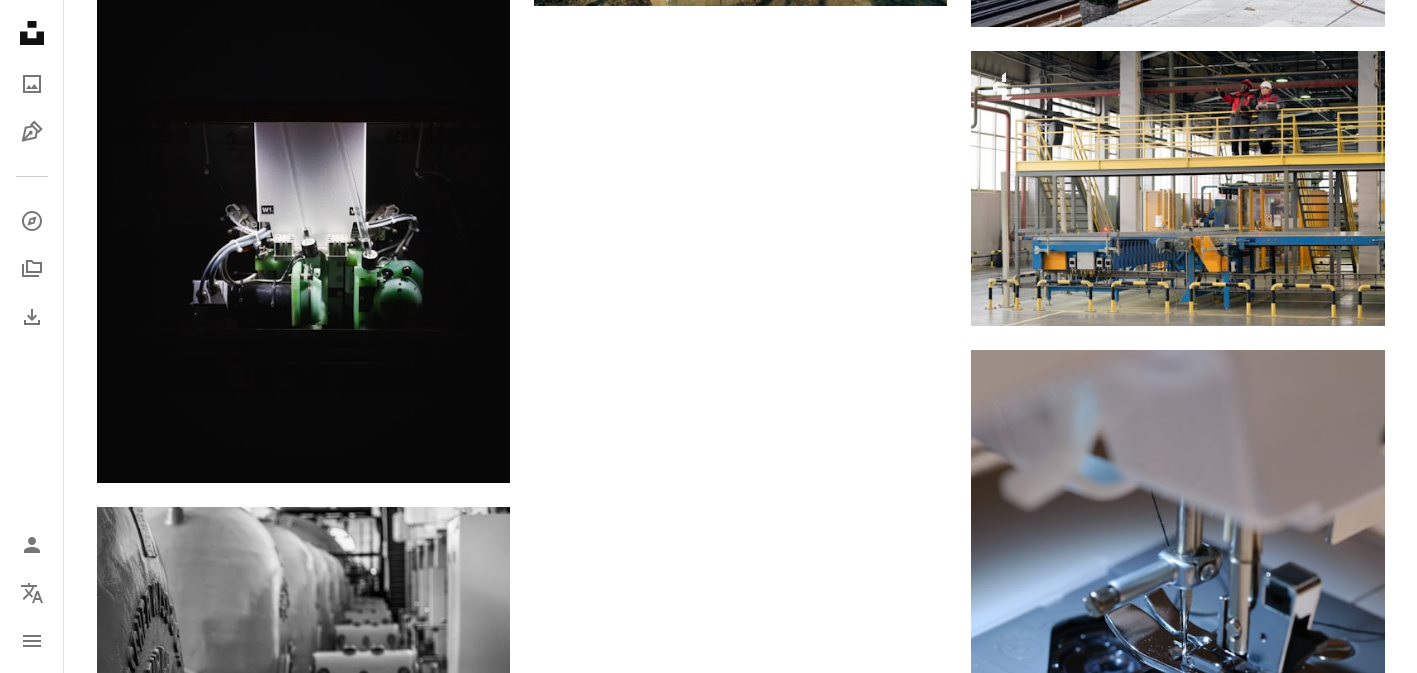 scroll, scrollTop: 10659, scrollLeft: 0, axis: vertical 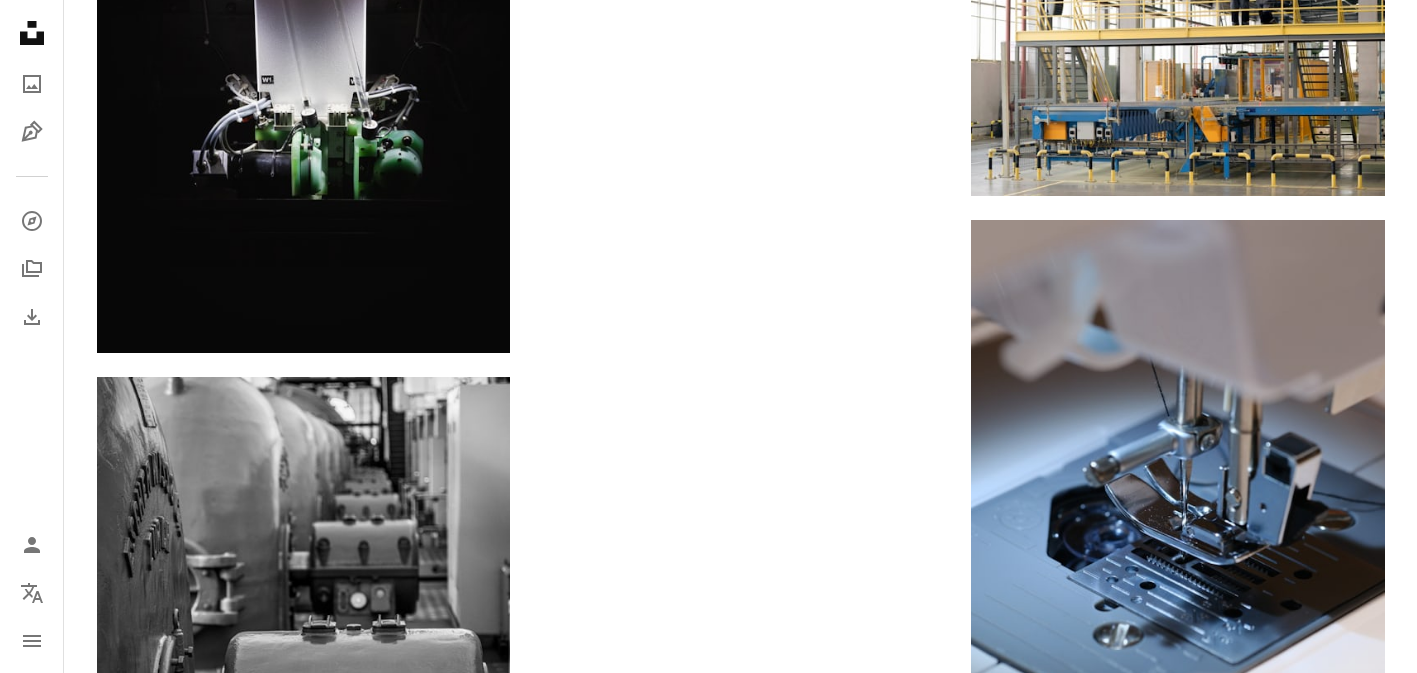 click on "Load more" at bounding box center (741, 1220) 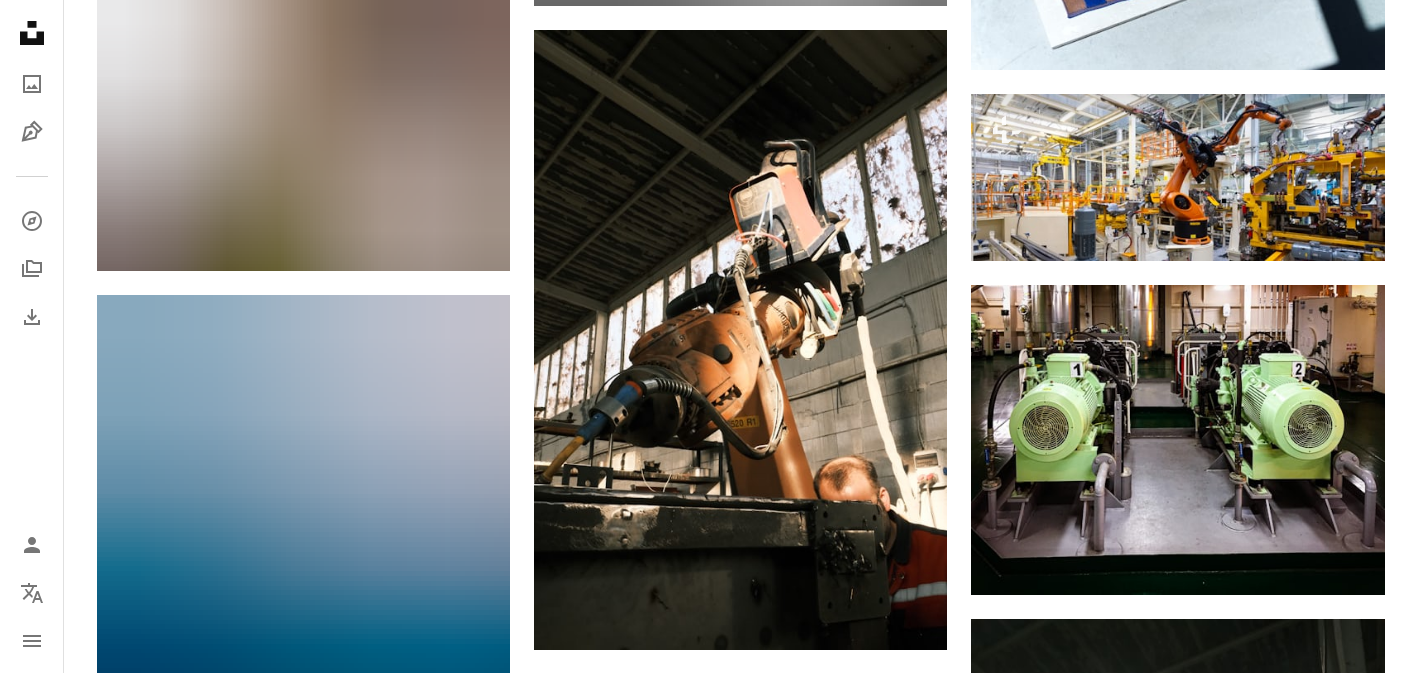 scroll, scrollTop: 14253, scrollLeft: 0, axis: vertical 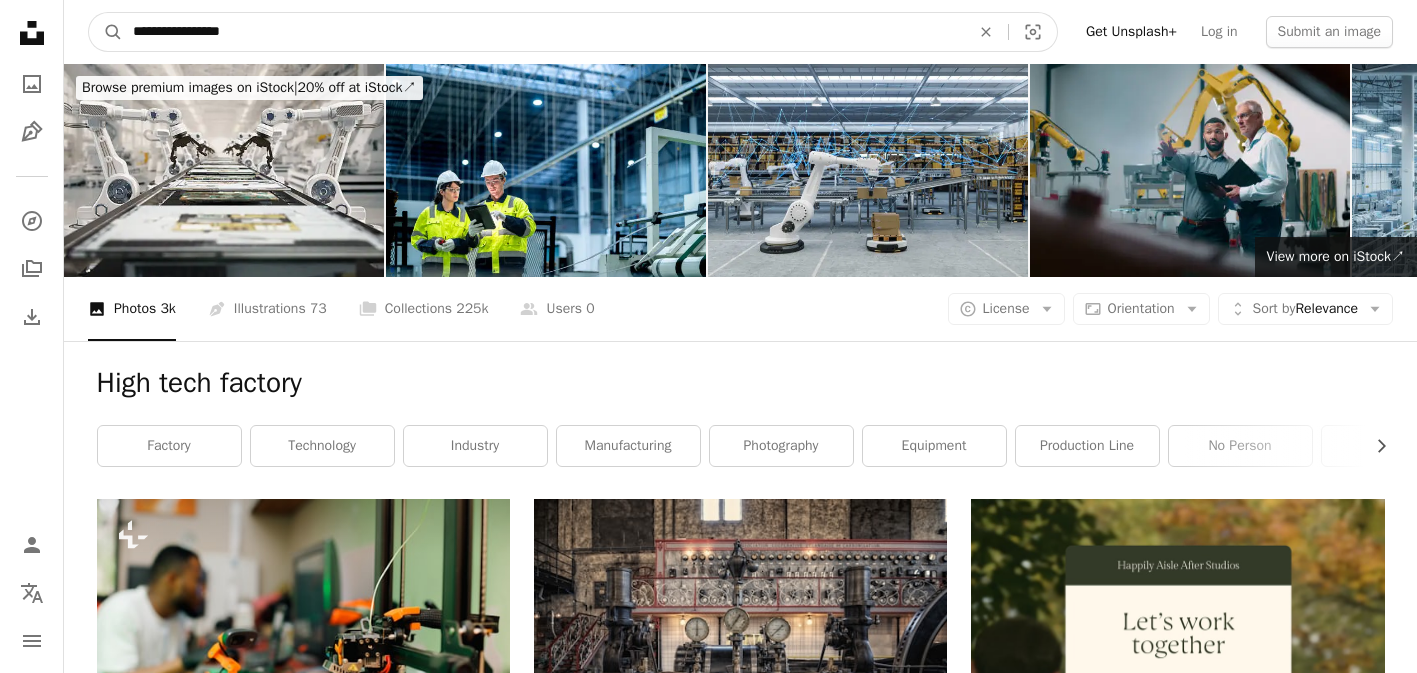 click on "**********" at bounding box center (543, 32) 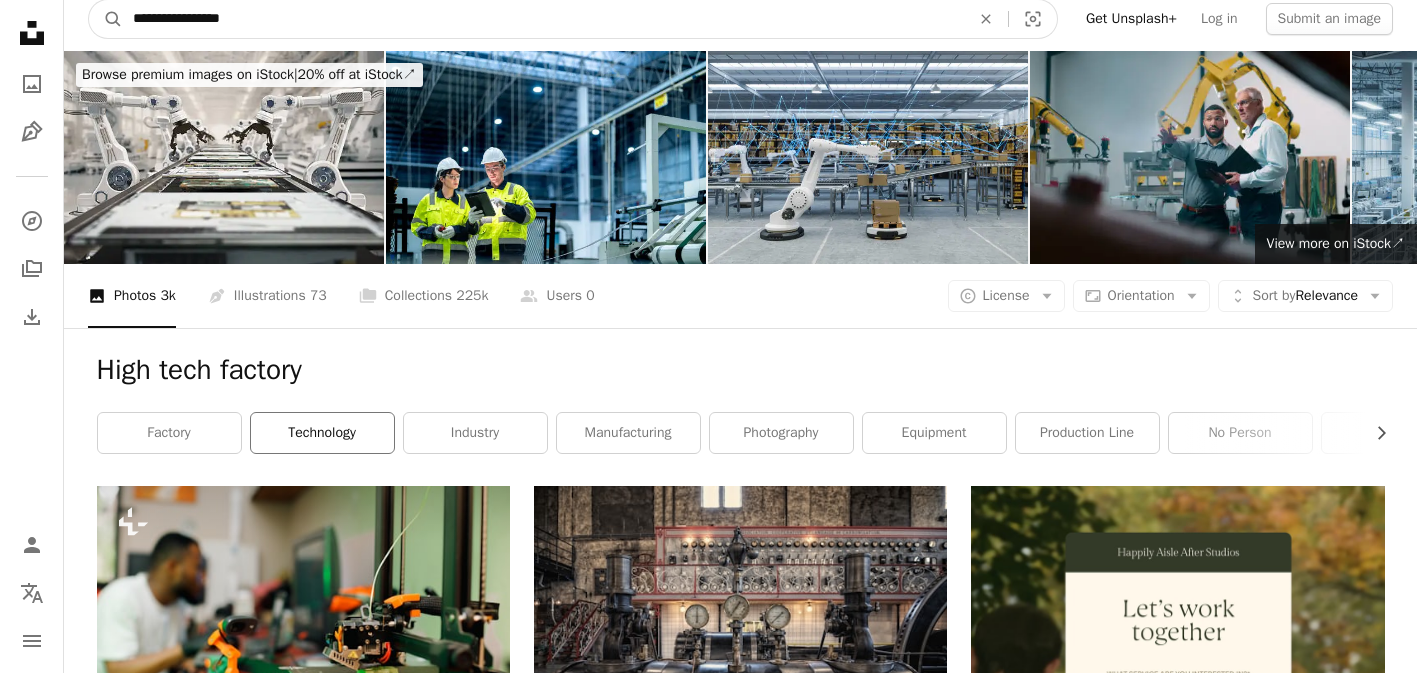 scroll, scrollTop: 1, scrollLeft: 0, axis: vertical 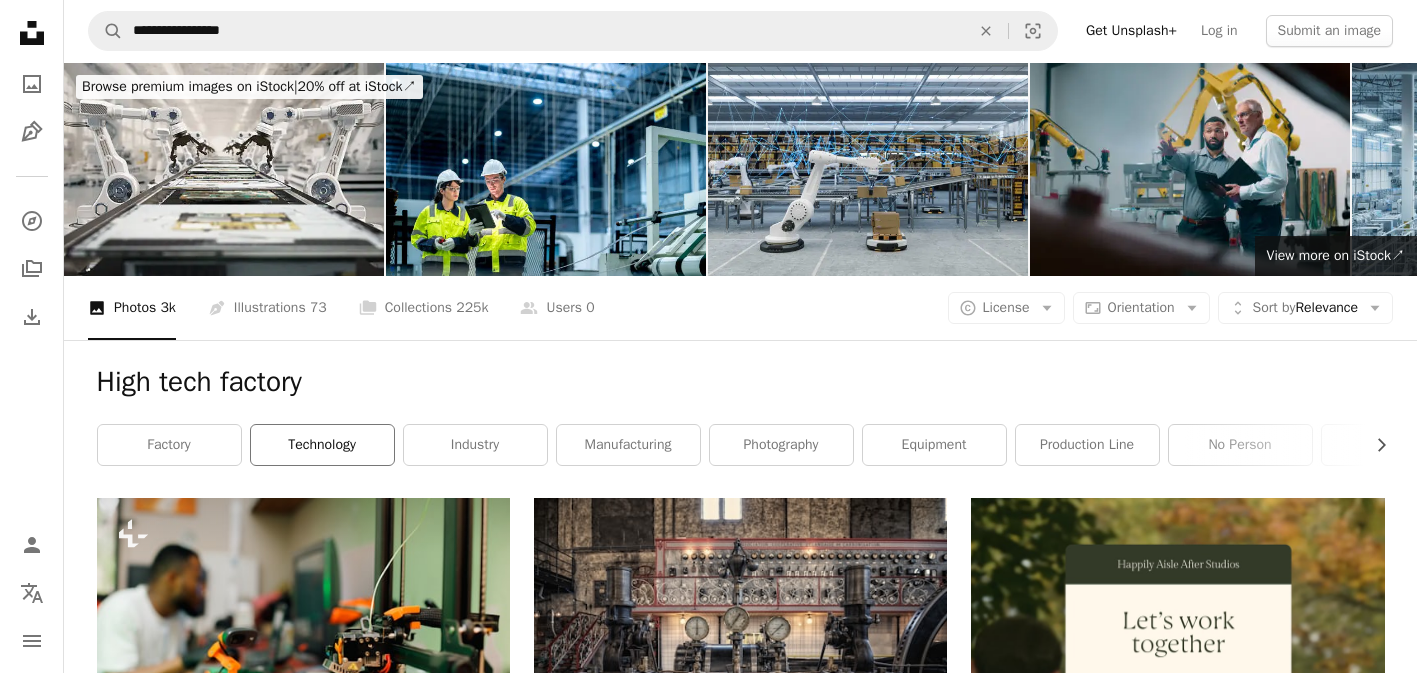 click on "technology" at bounding box center (322, 445) 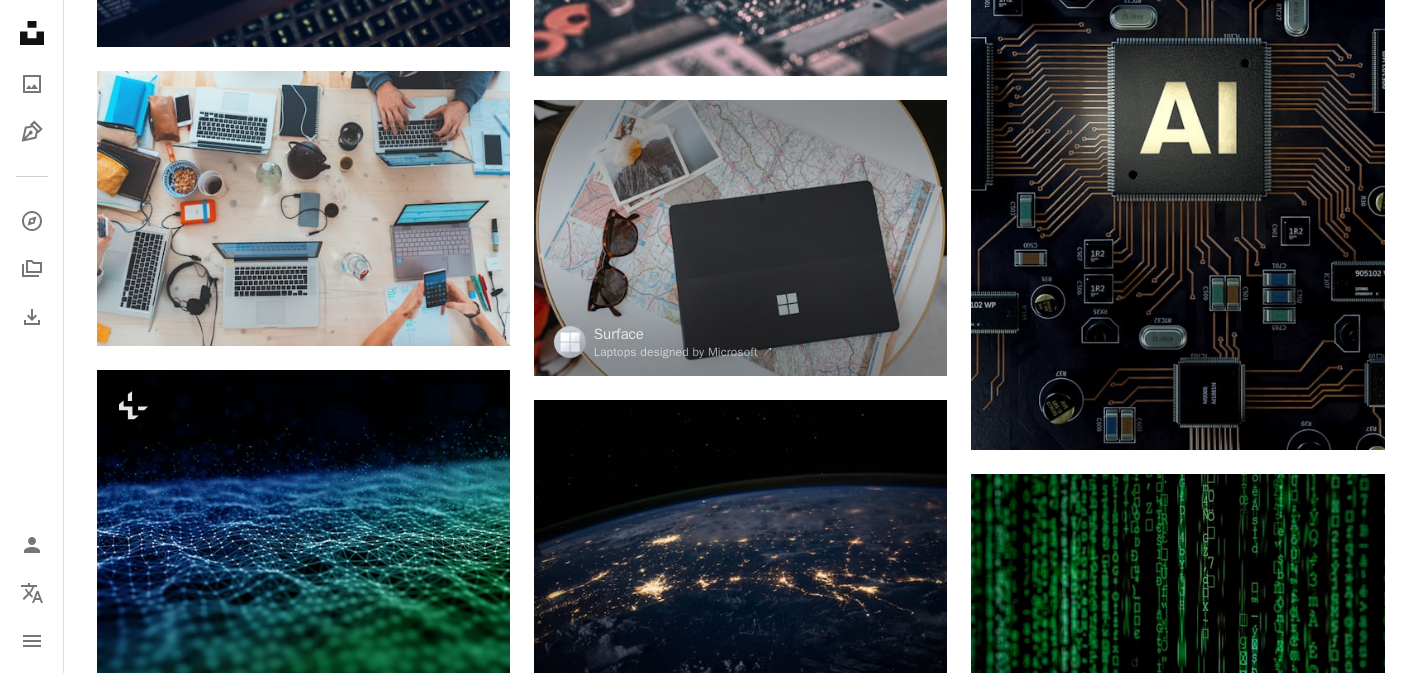 scroll, scrollTop: 0, scrollLeft: 0, axis: both 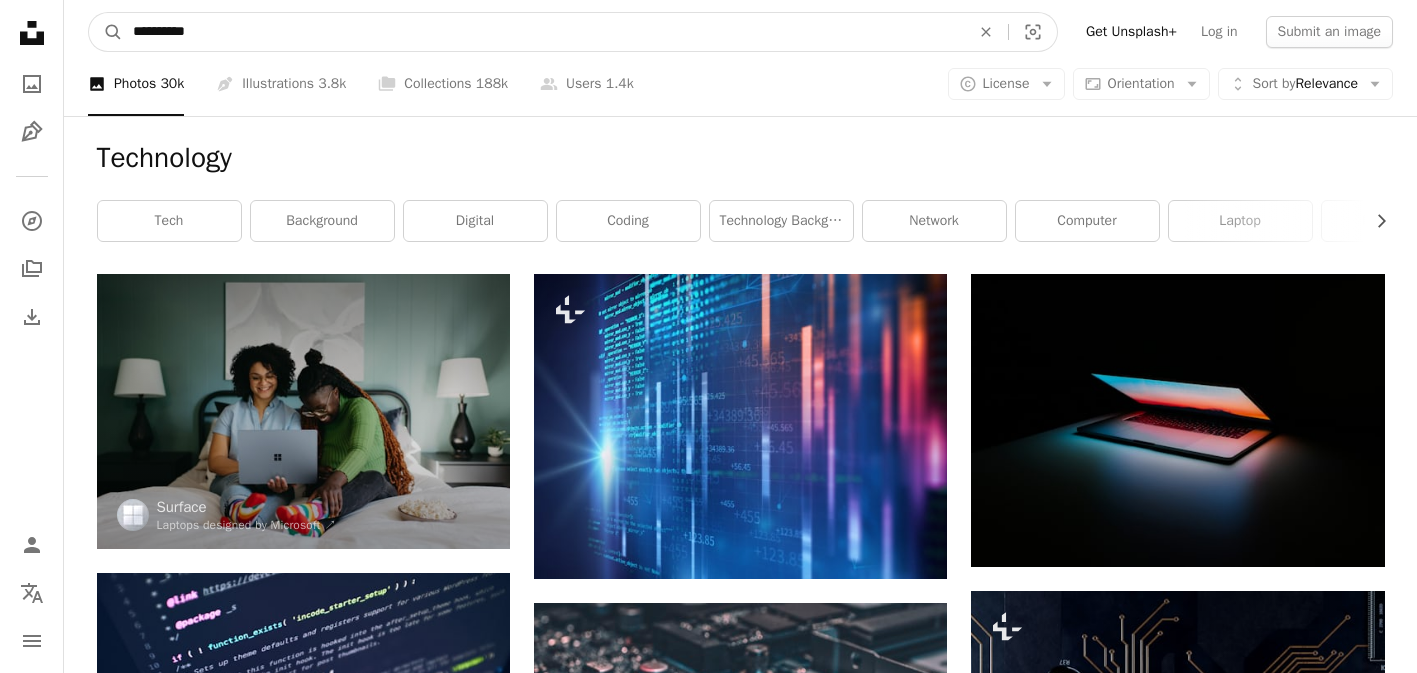 drag, startPoint x: 264, startPoint y: 35, endPoint x: 108, endPoint y: 7, distance: 158.4929 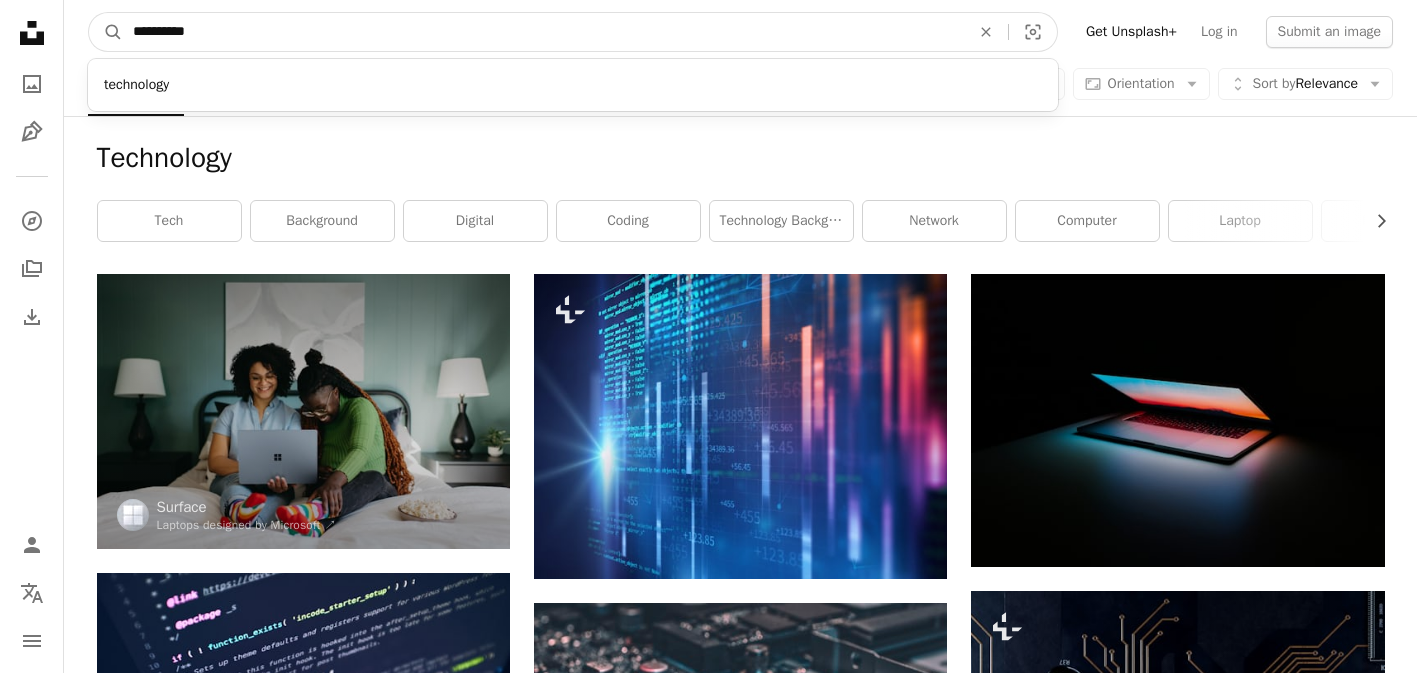 paste on "**********" 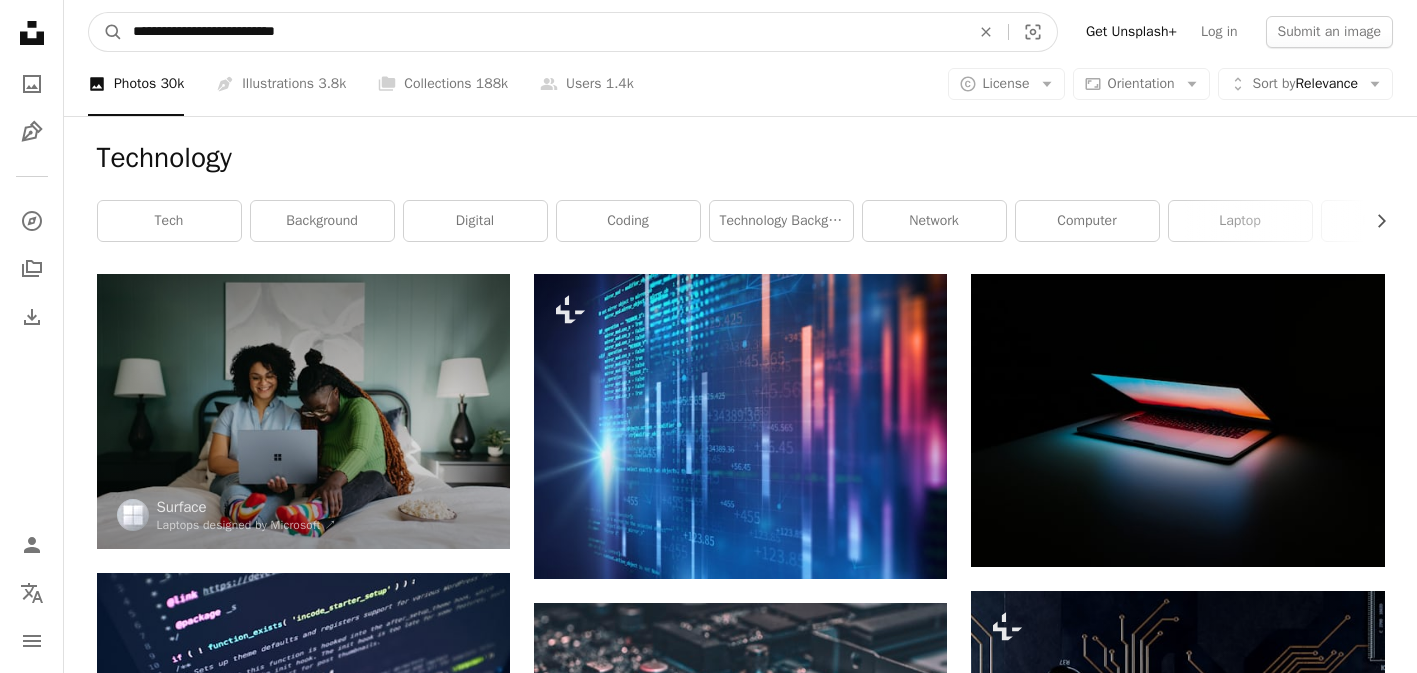 click on "A magnifying glass" at bounding box center (106, 32) 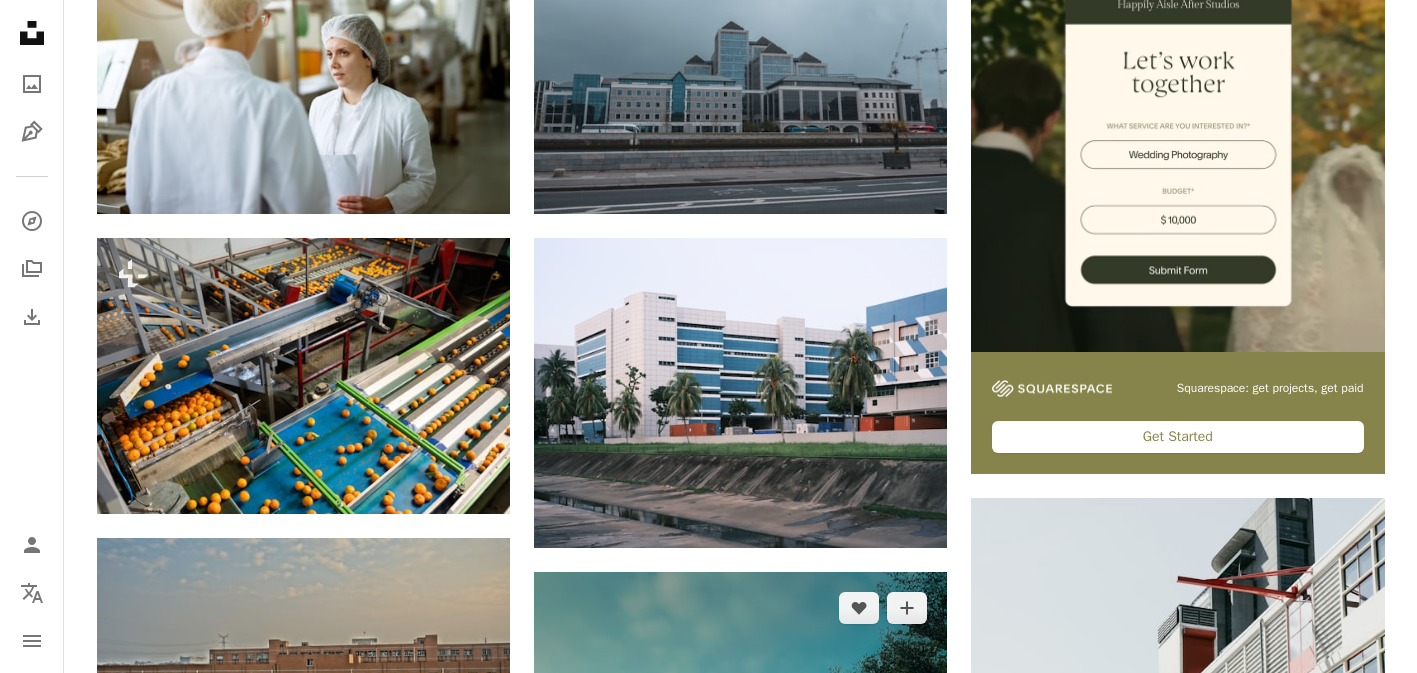 scroll, scrollTop: 672, scrollLeft: 0, axis: vertical 